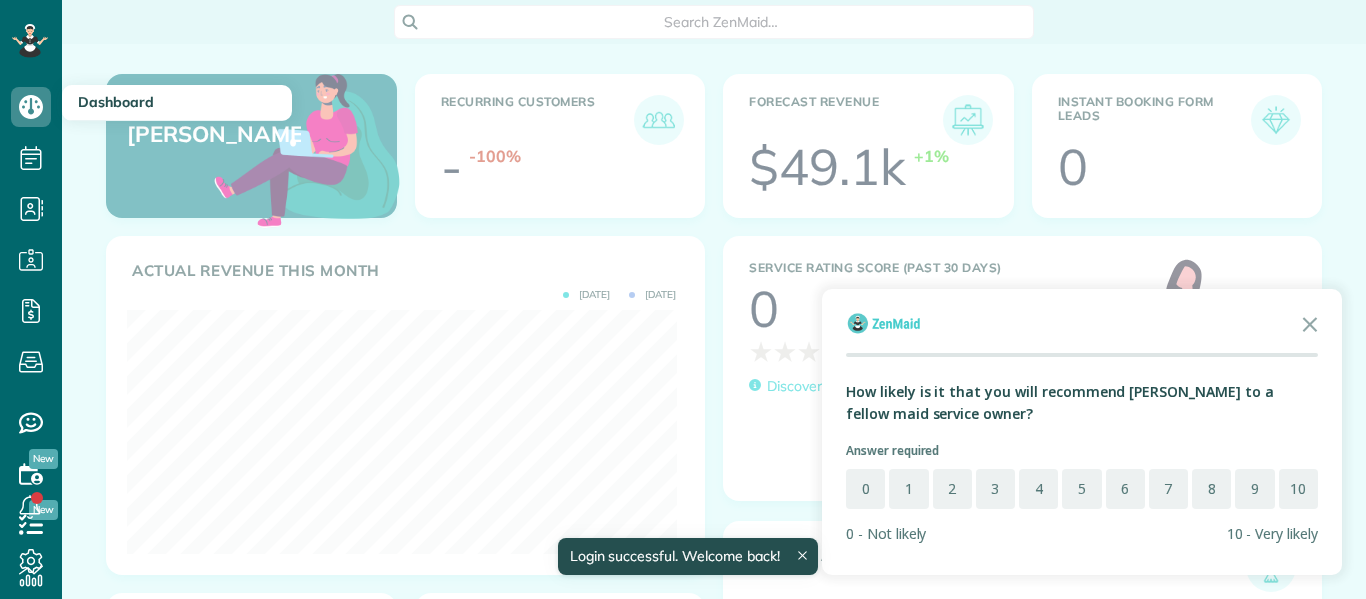 scroll, scrollTop: 0, scrollLeft: 0, axis: both 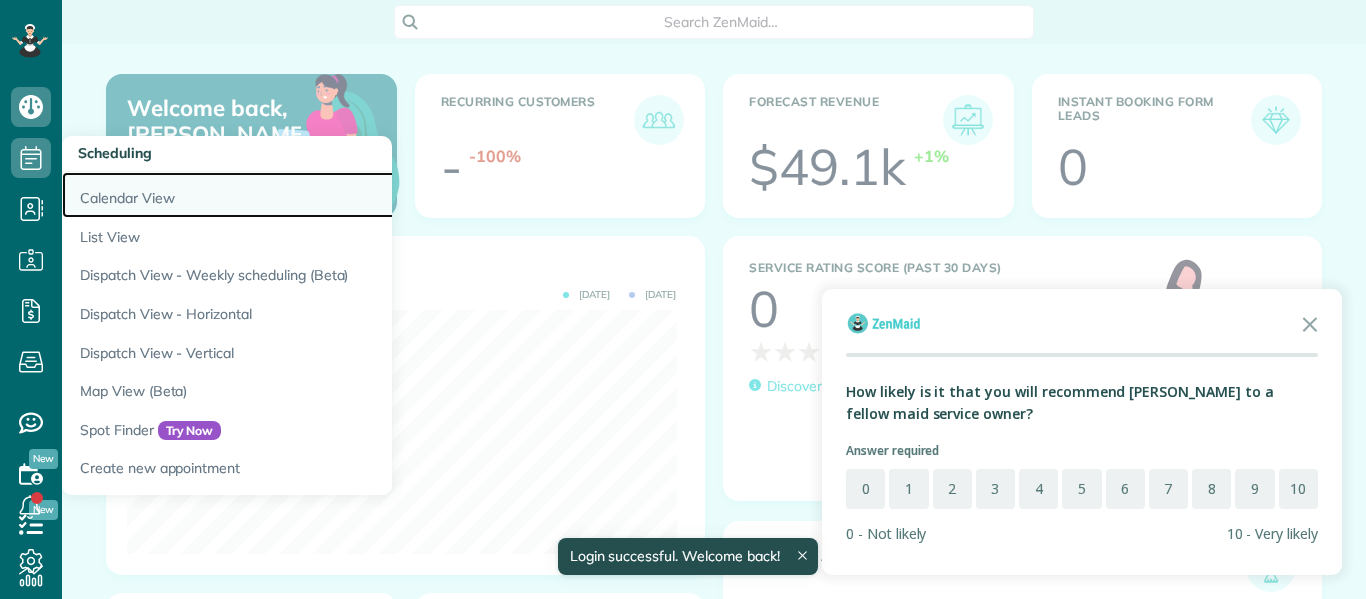 click on "Calendar View" at bounding box center (312, 195) 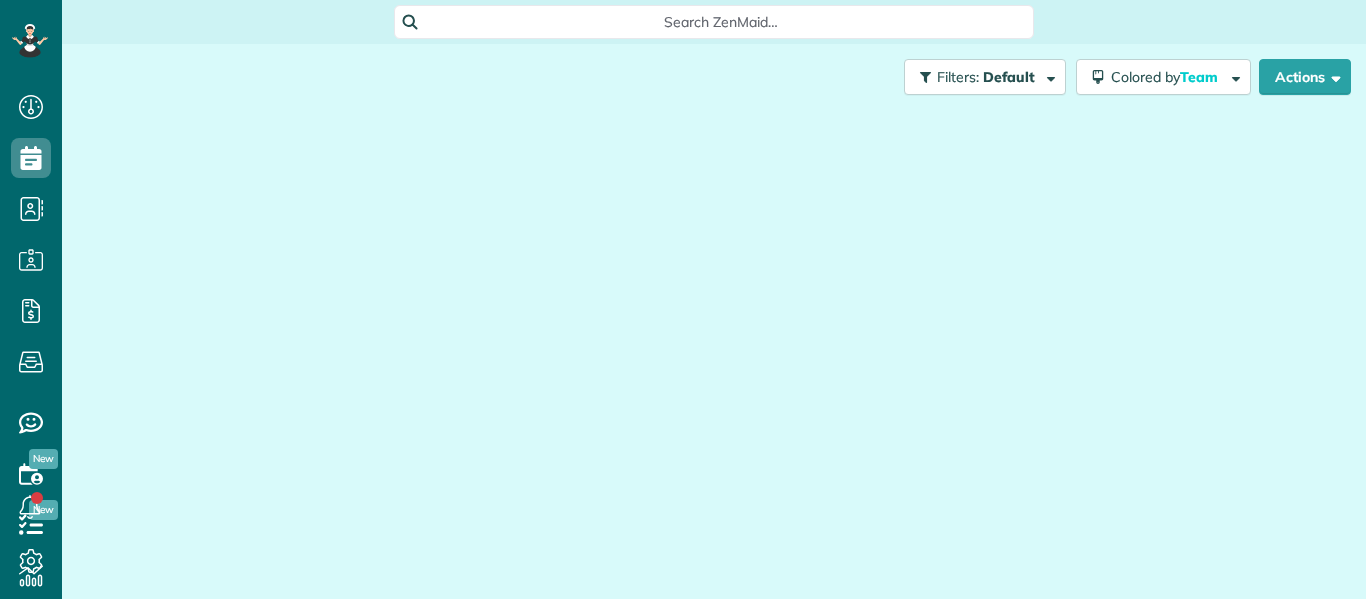 scroll, scrollTop: 0, scrollLeft: 0, axis: both 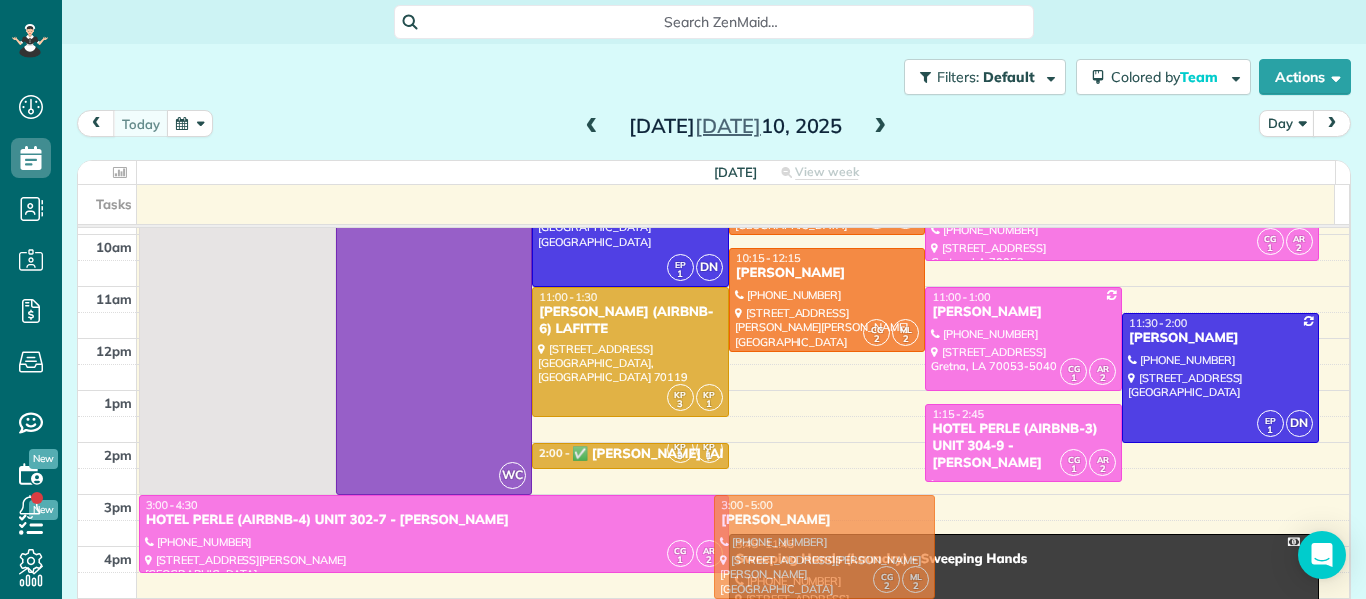 drag, startPoint x: 794, startPoint y: 459, endPoint x: 826, endPoint y: 580, distance: 125.1599 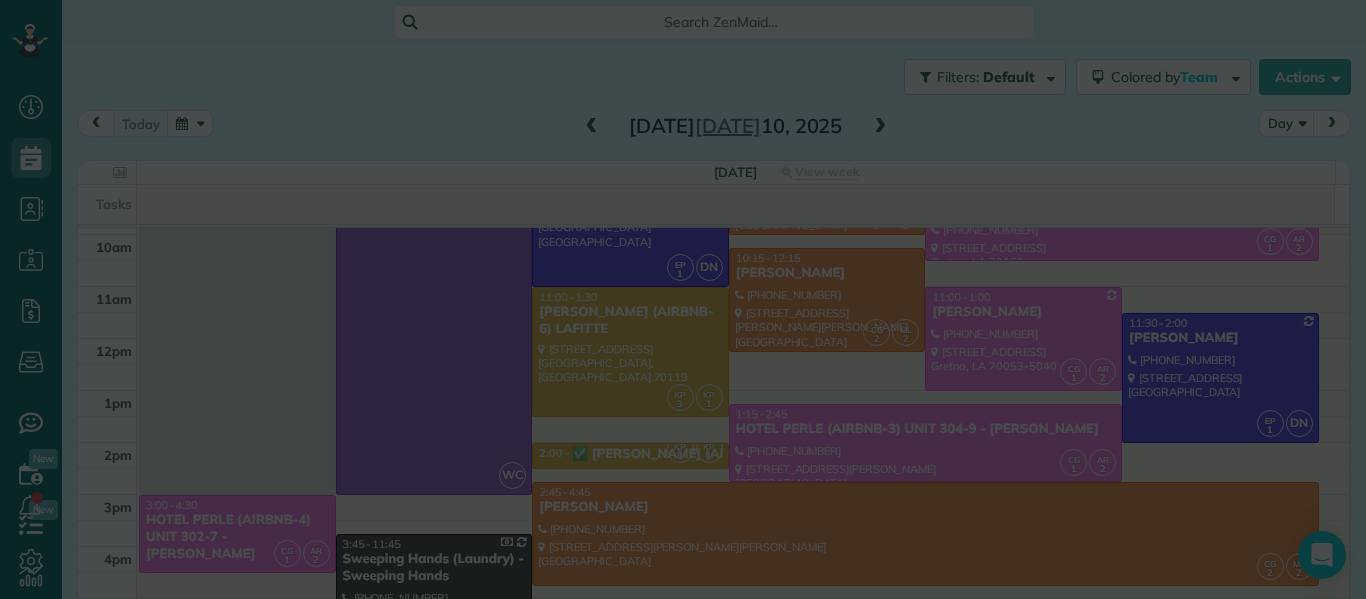 scroll, scrollTop: 155, scrollLeft: 0, axis: vertical 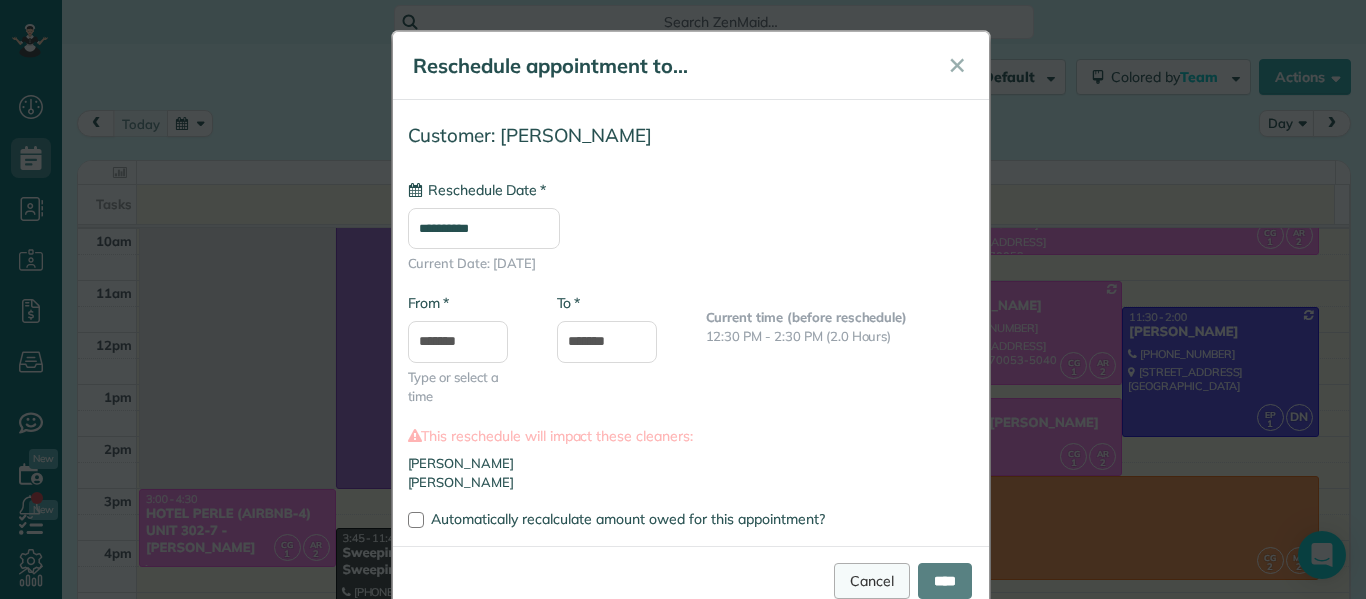 type on "**********" 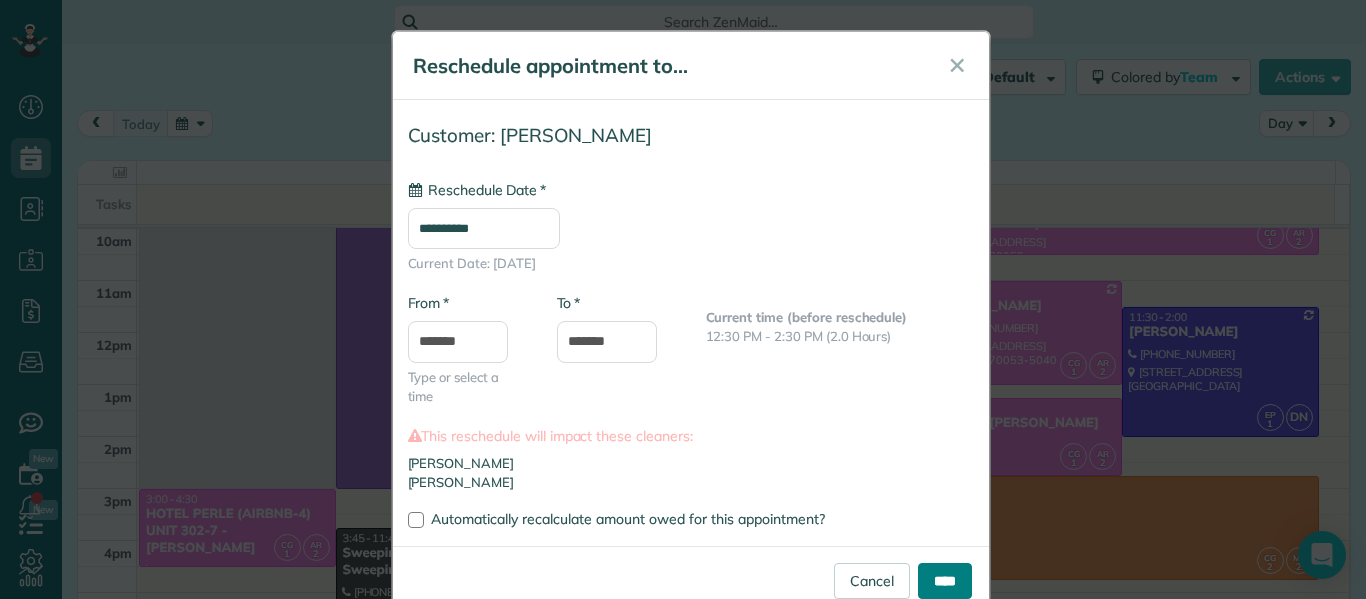 click on "****" at bounding box center [945, 581] 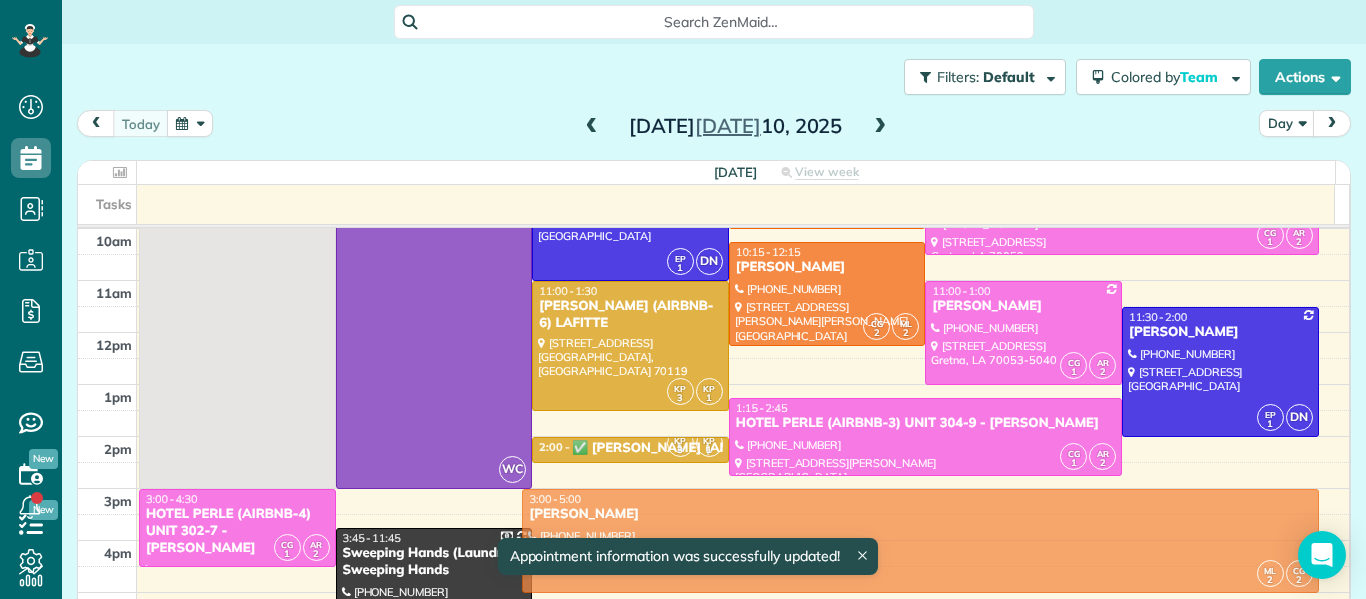 drag, startPoint x: 960, startPoint y: 522, endPoint x: 970, endPoint y: 532, distance: 14.142136 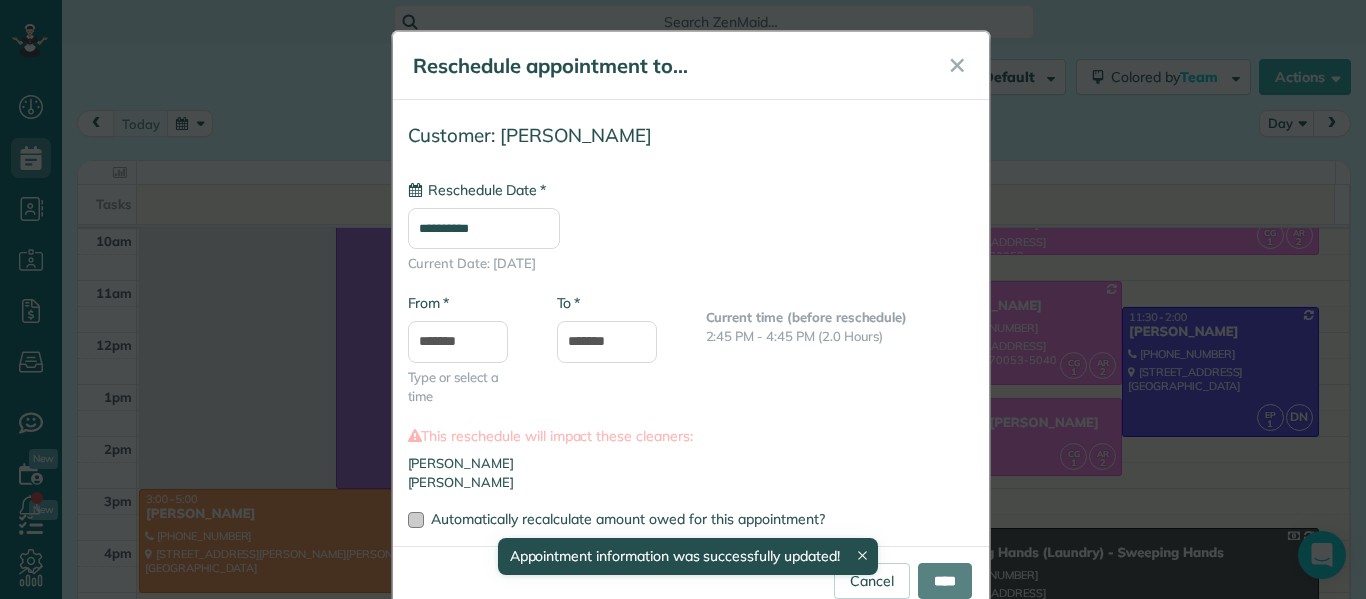 type on "**********" 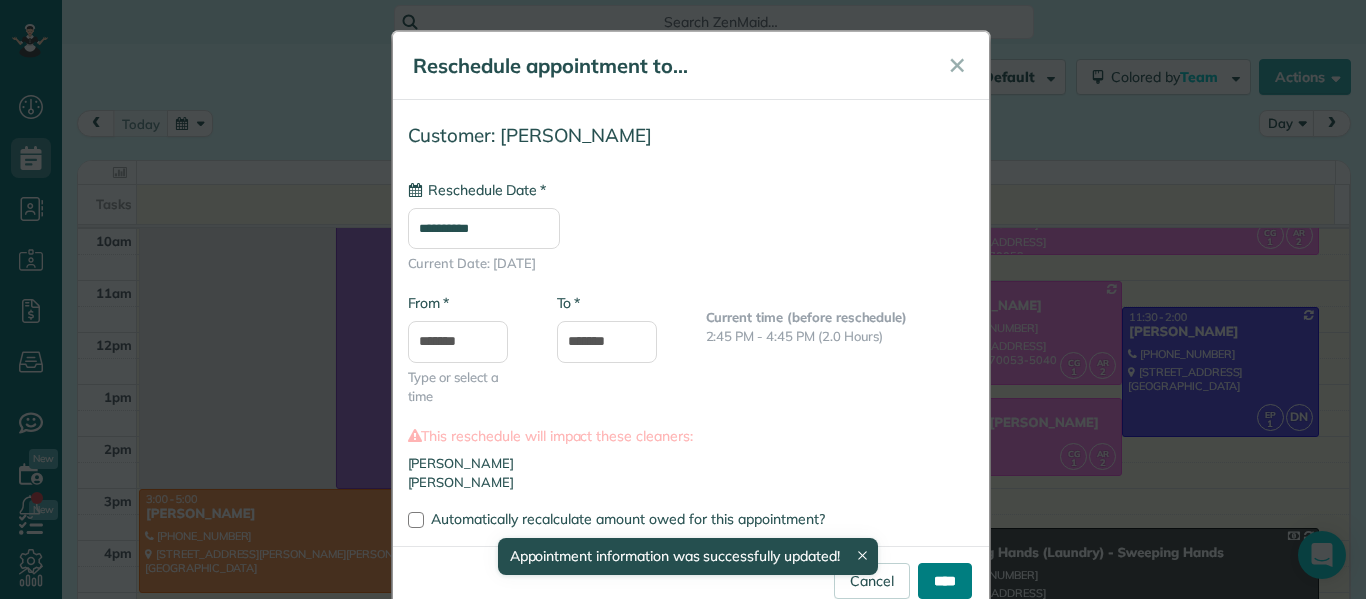 click on "****" at bounding box center (945, 581) 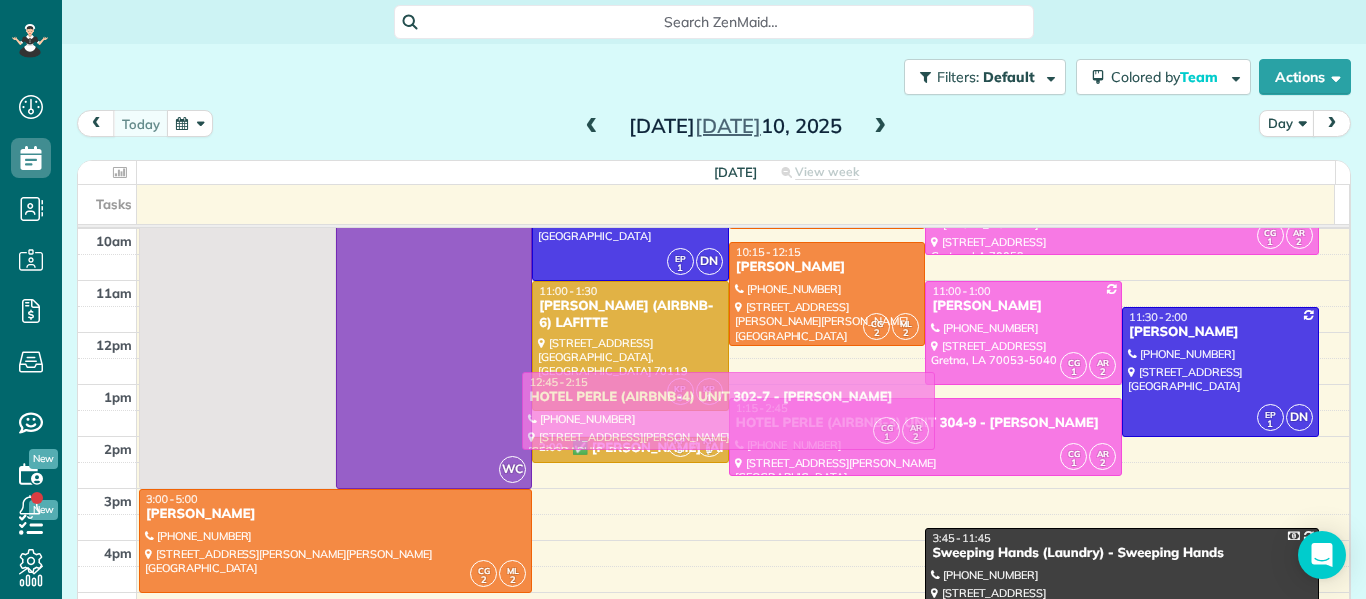 drag, startPoint x: 759, startPoint y: 511, endPoint x: 788, endPoint y: 389, distance: 125.39936 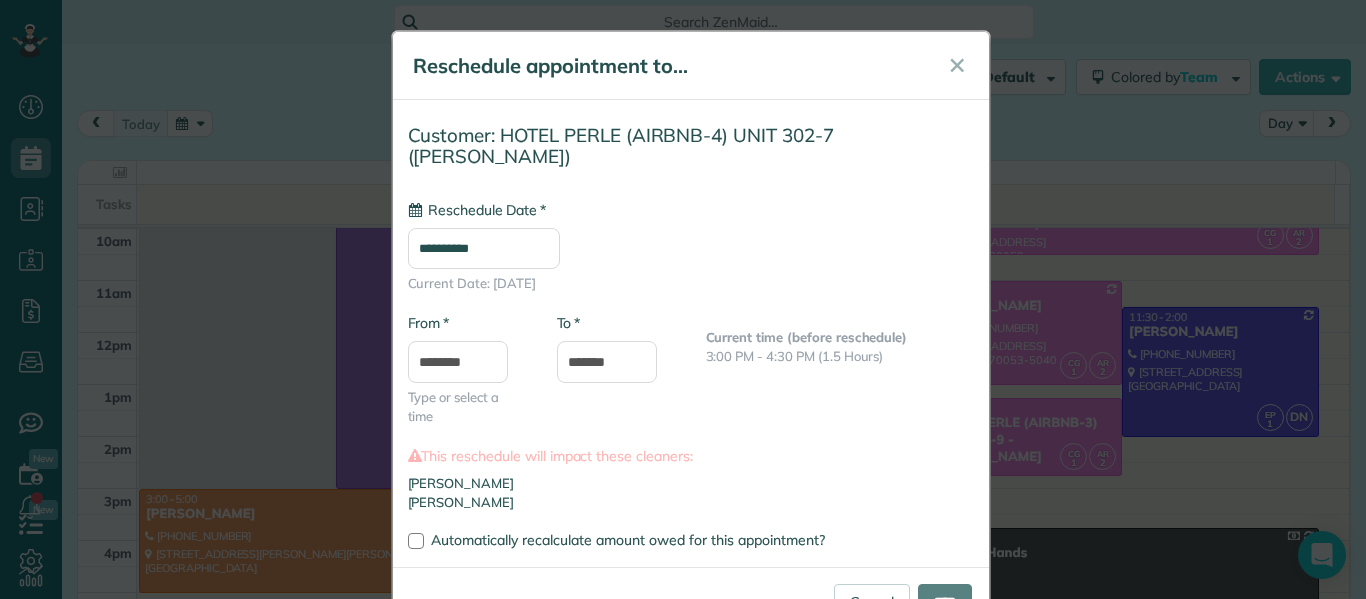 type on "**********" 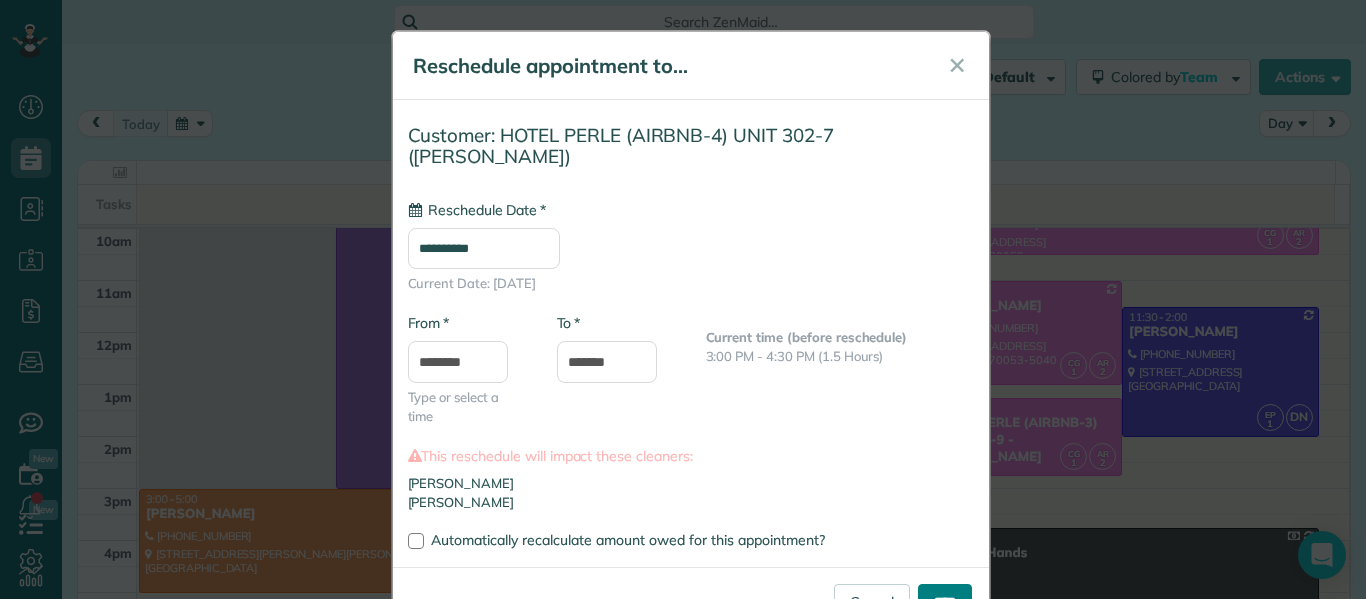 click on "****" at bounding box center (945, 602) 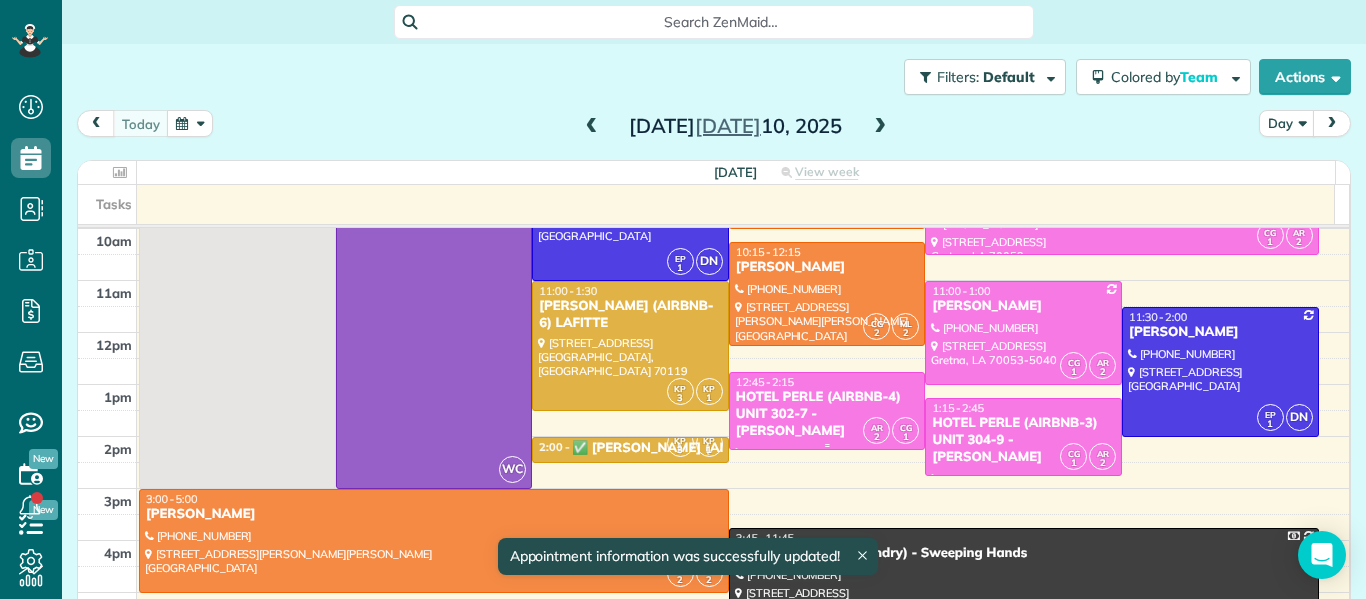 click on "HOTEL PERLE (AIRBNB-4) UNIT 302-7 - [PERSON_NAME]" at bounding box center [827, 414] 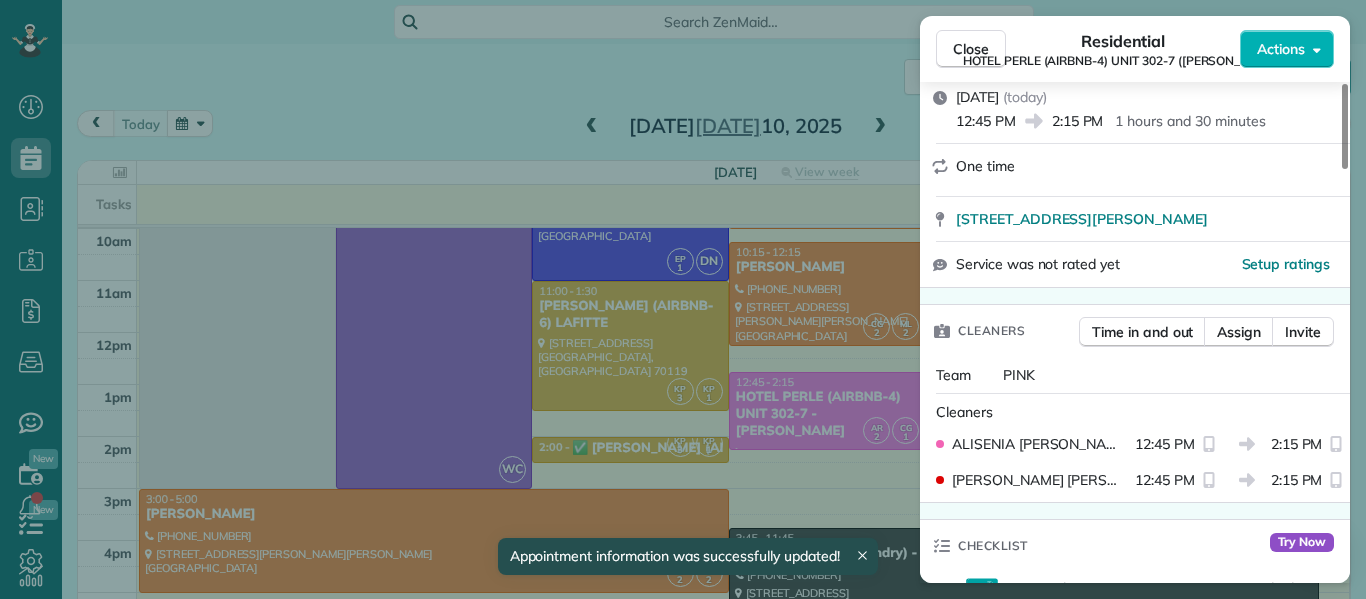 scroll, scrollTop: 349, scrollLeft: 0, axis: vertical 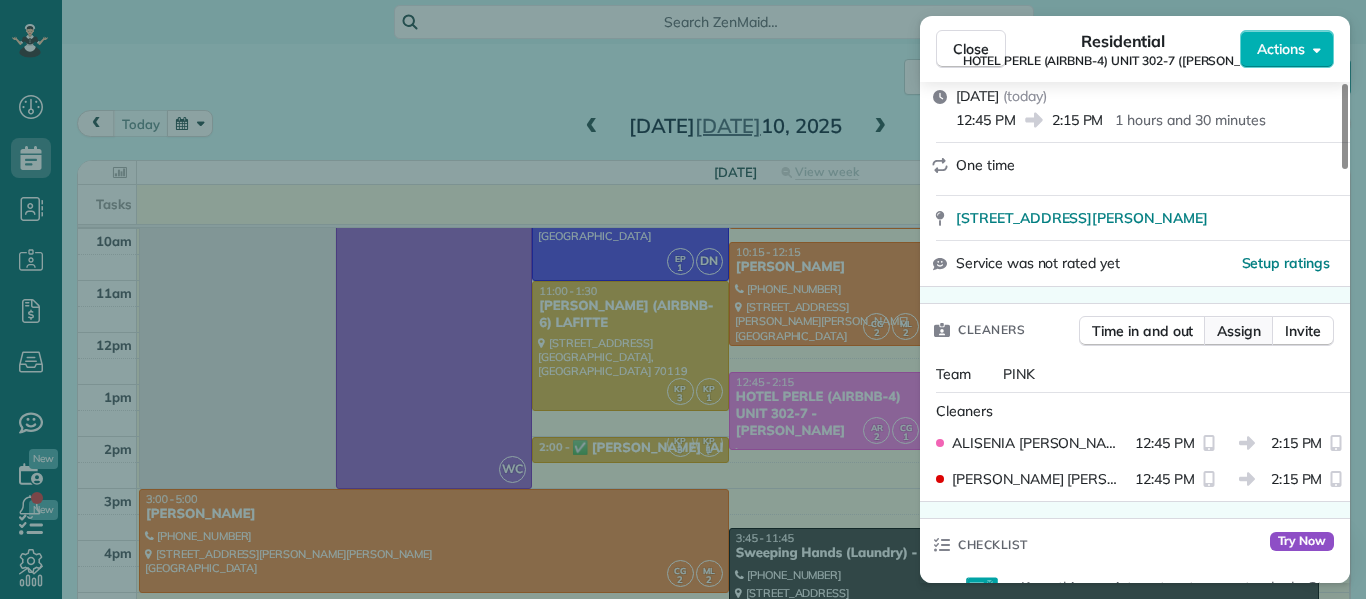 click on "Assign" at bounding box center [1239, 331] 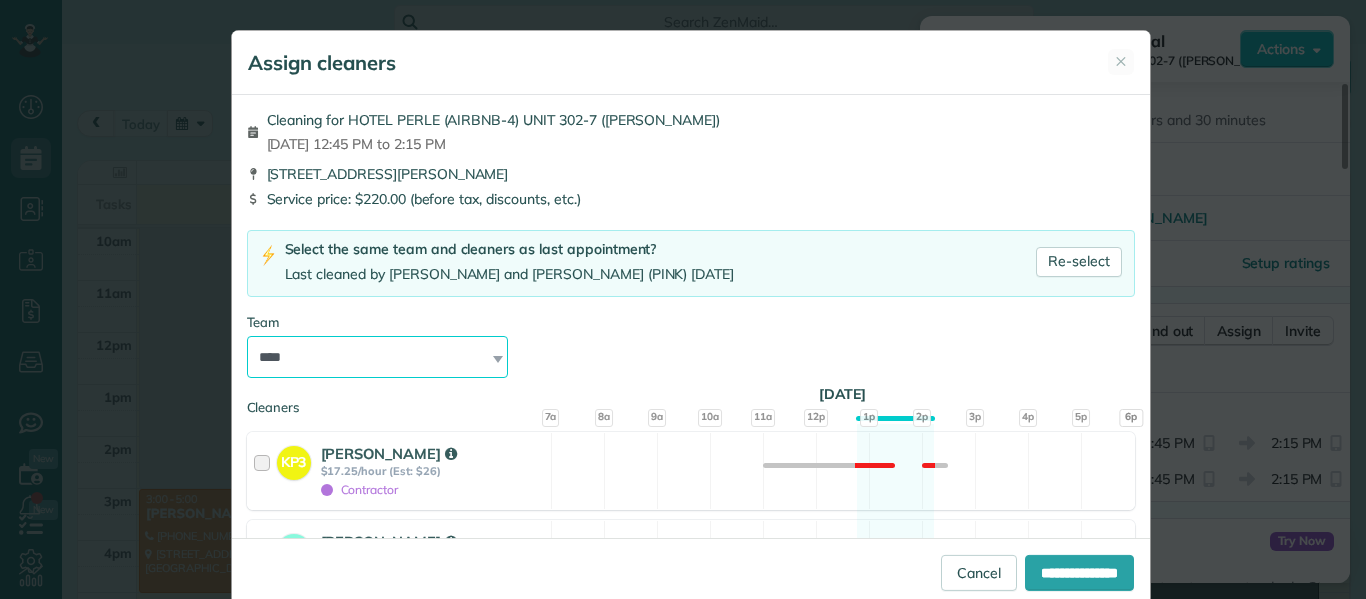 click on "**********" at bounding box center (378, 357) 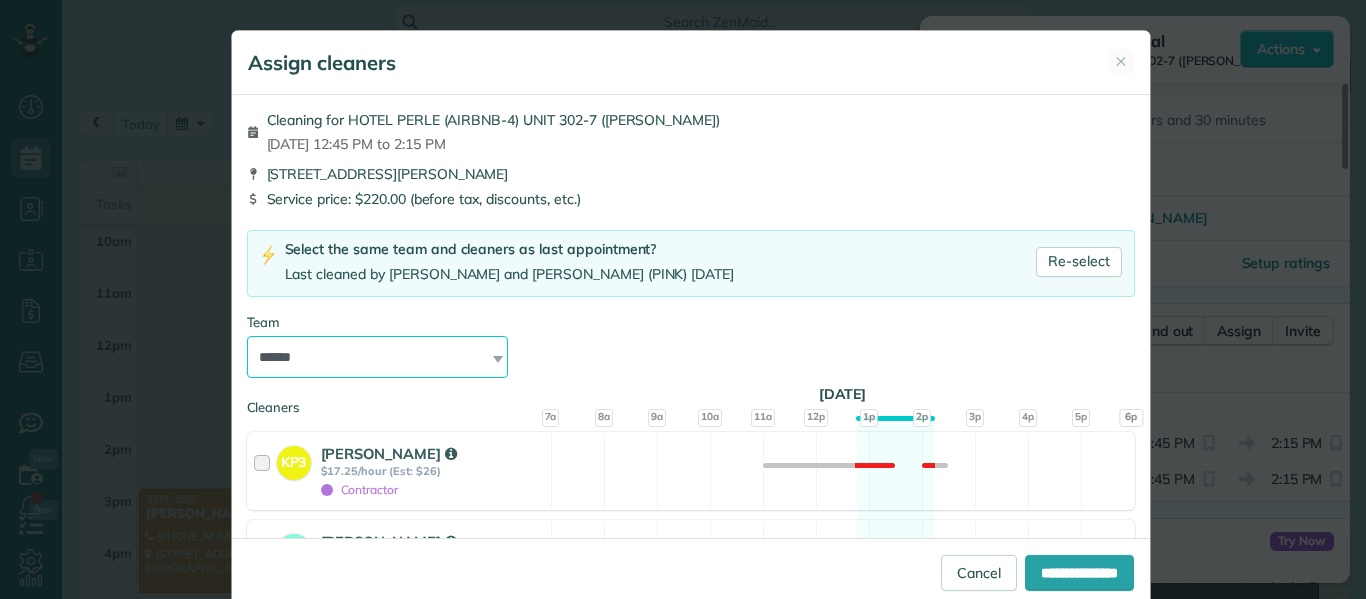 click on "**********" at bounding box center (378, 357) 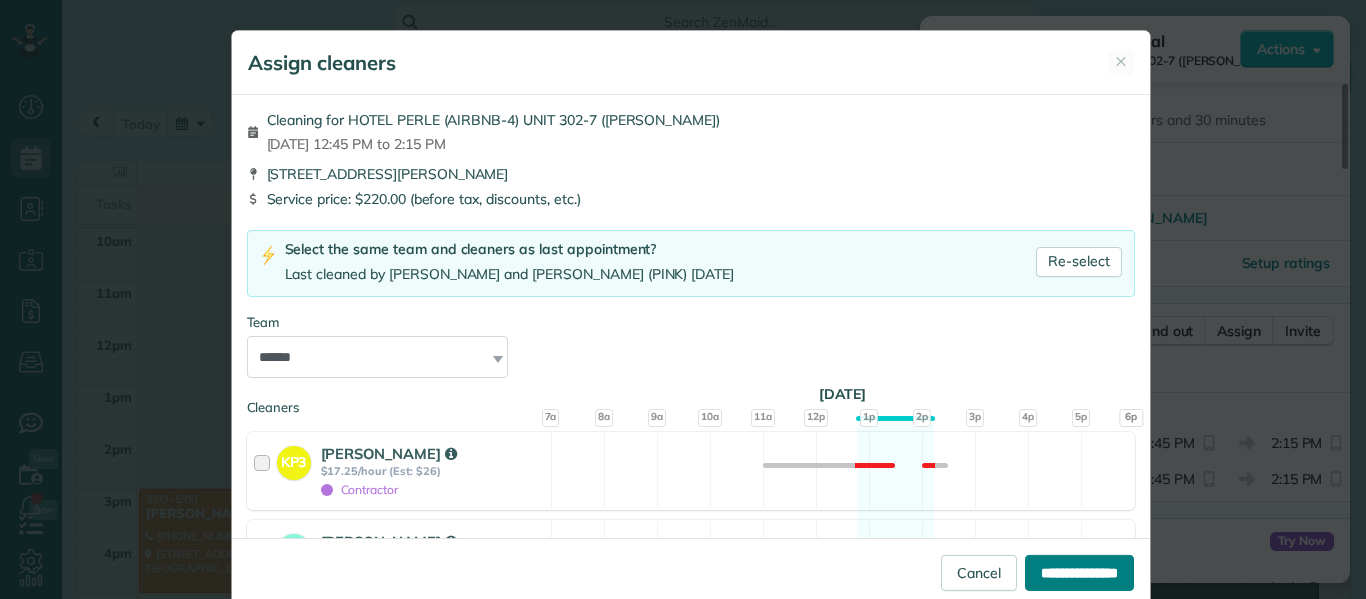 click on "**********" at bounding box center (1079, 573) 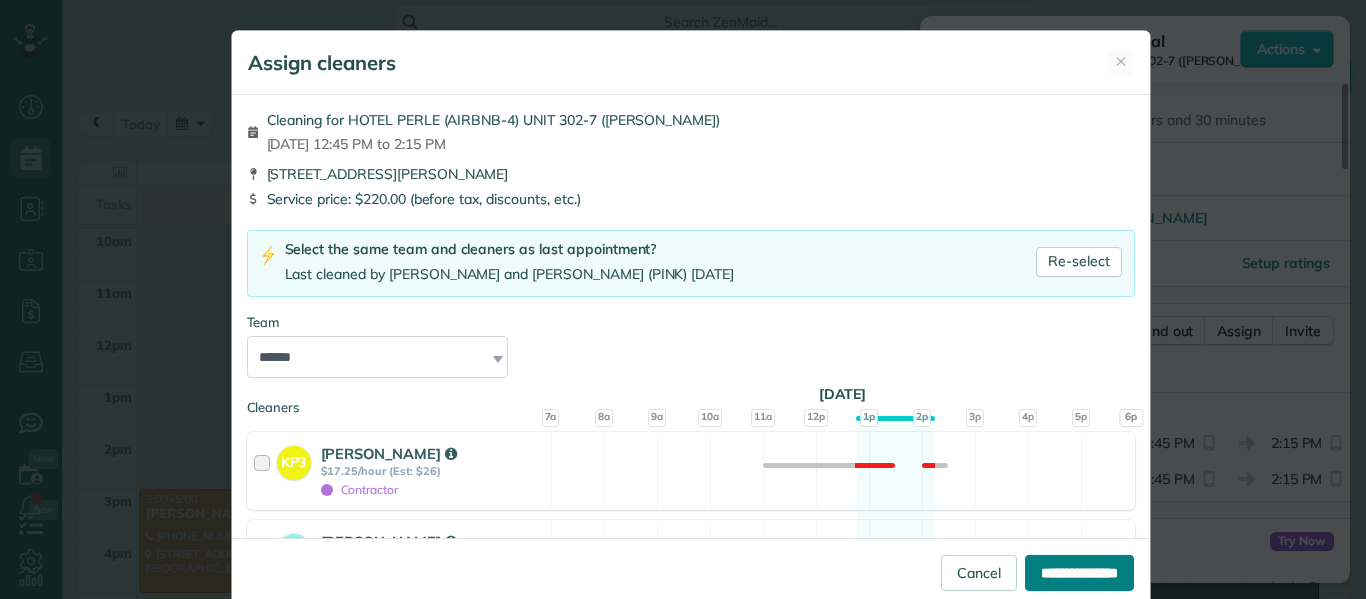 type on "**********" 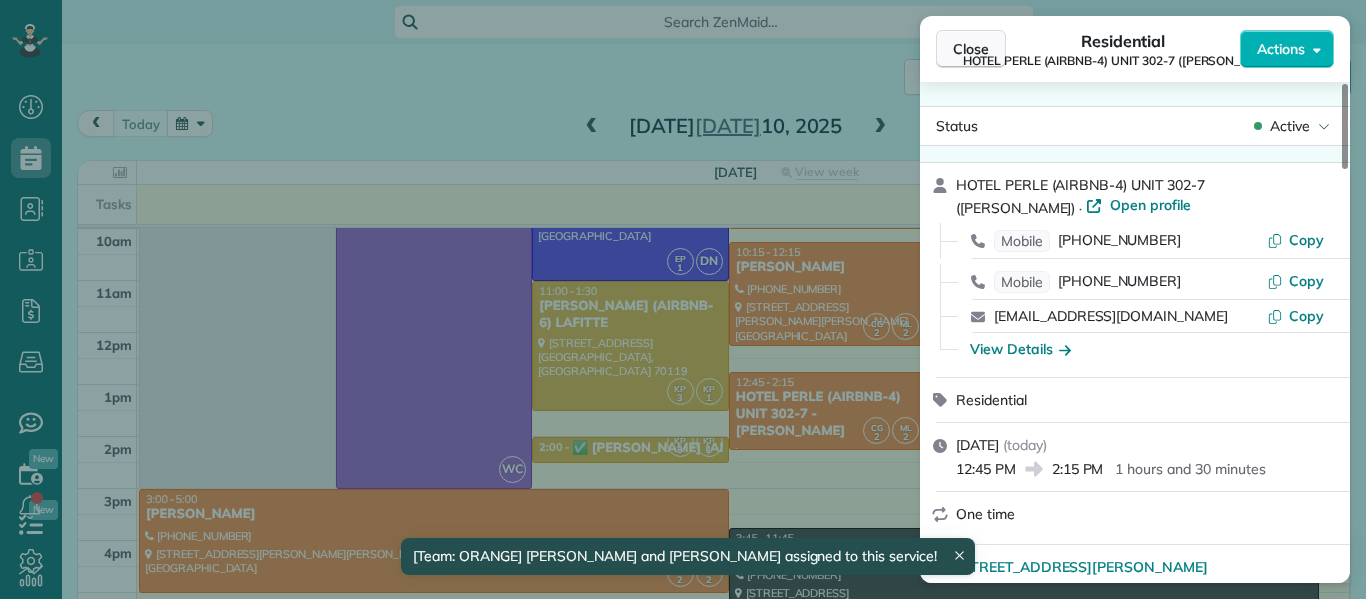 click on "Close" at bounding box center [971, 49] 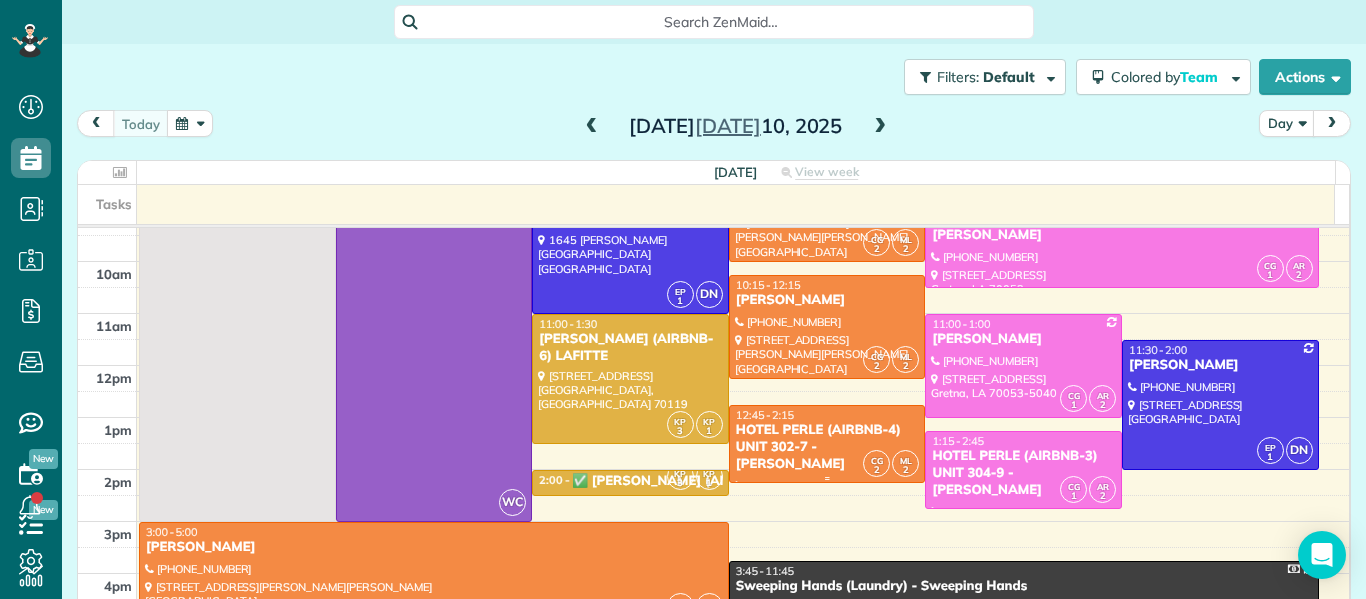 scroll, scrollTop: 123, scrollLeft: 0, axis: vertical 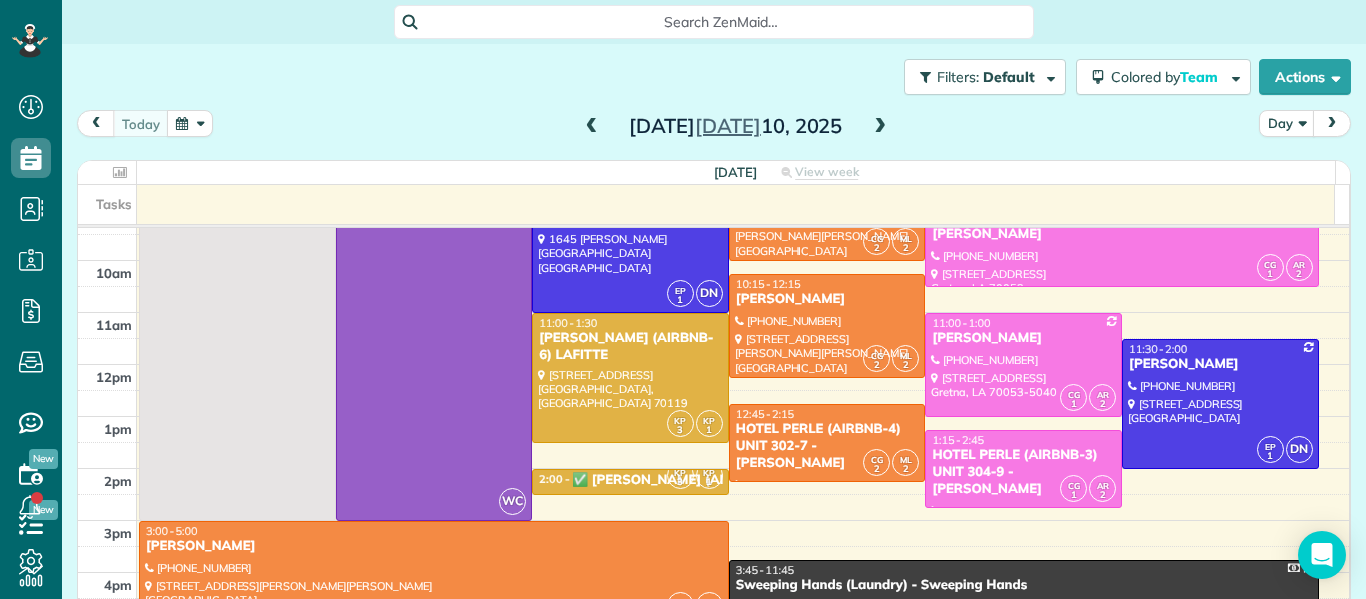 click on "3:00 - 5:00" at bounding box center (434, 531) 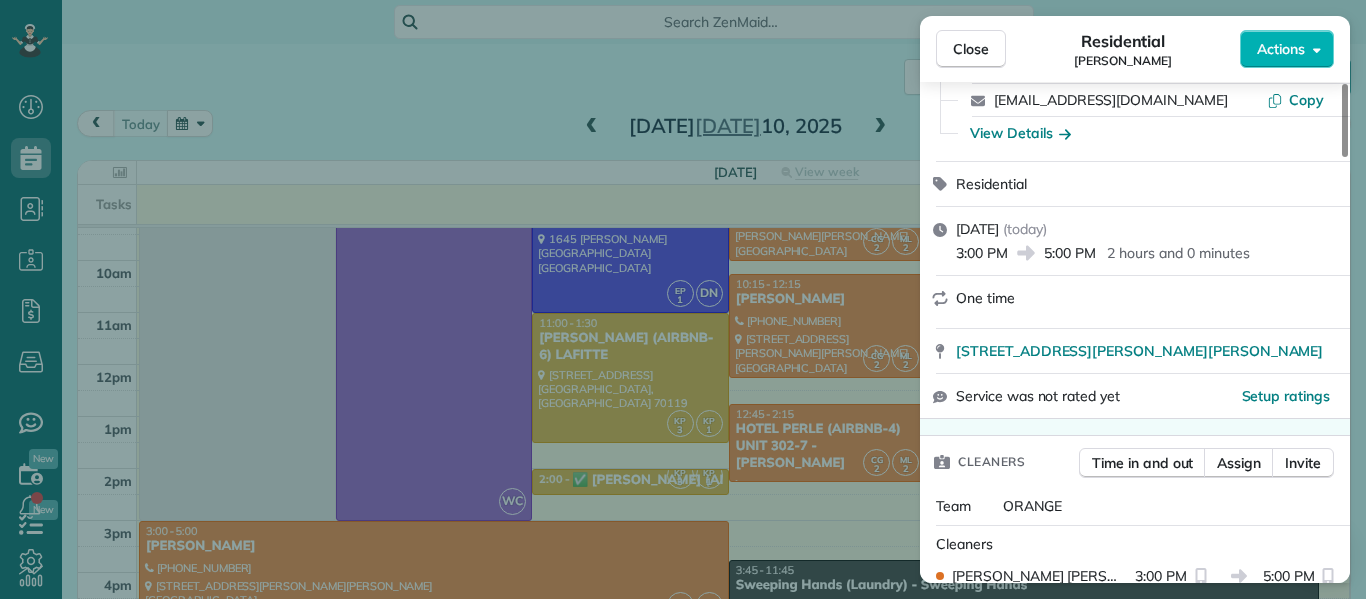 scroll, scrollTop: 199, scrollLeft: 0, axis: vertical 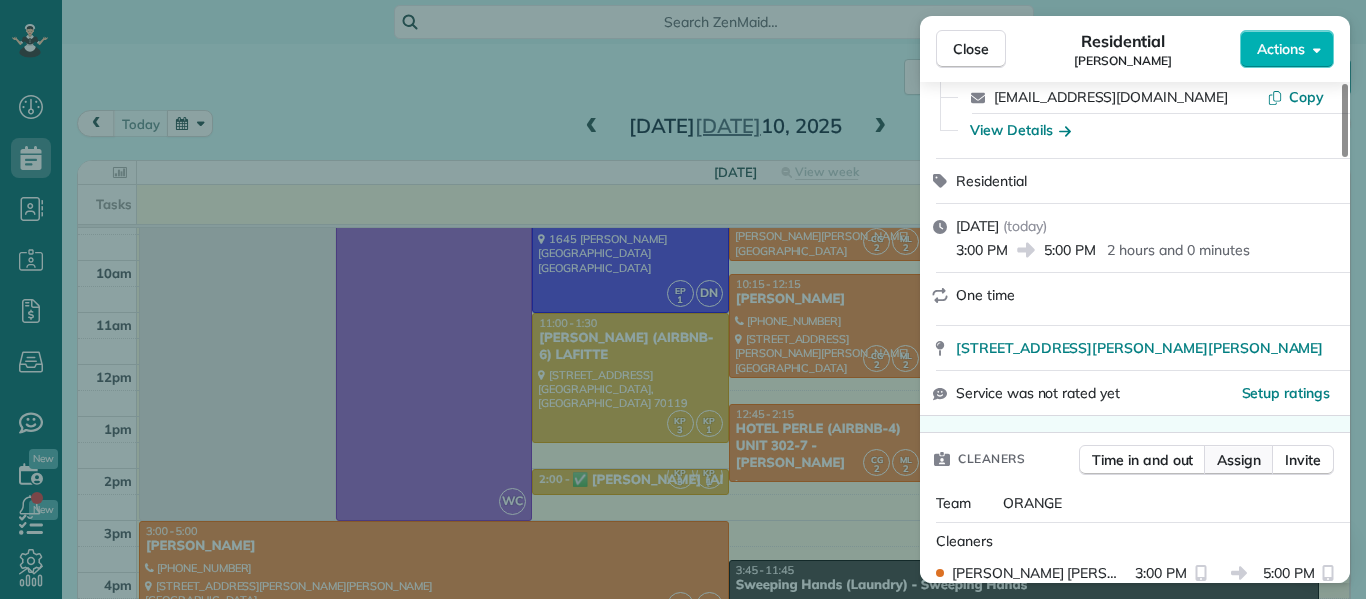 click on "Assign" at bounding box center (1239, 460) 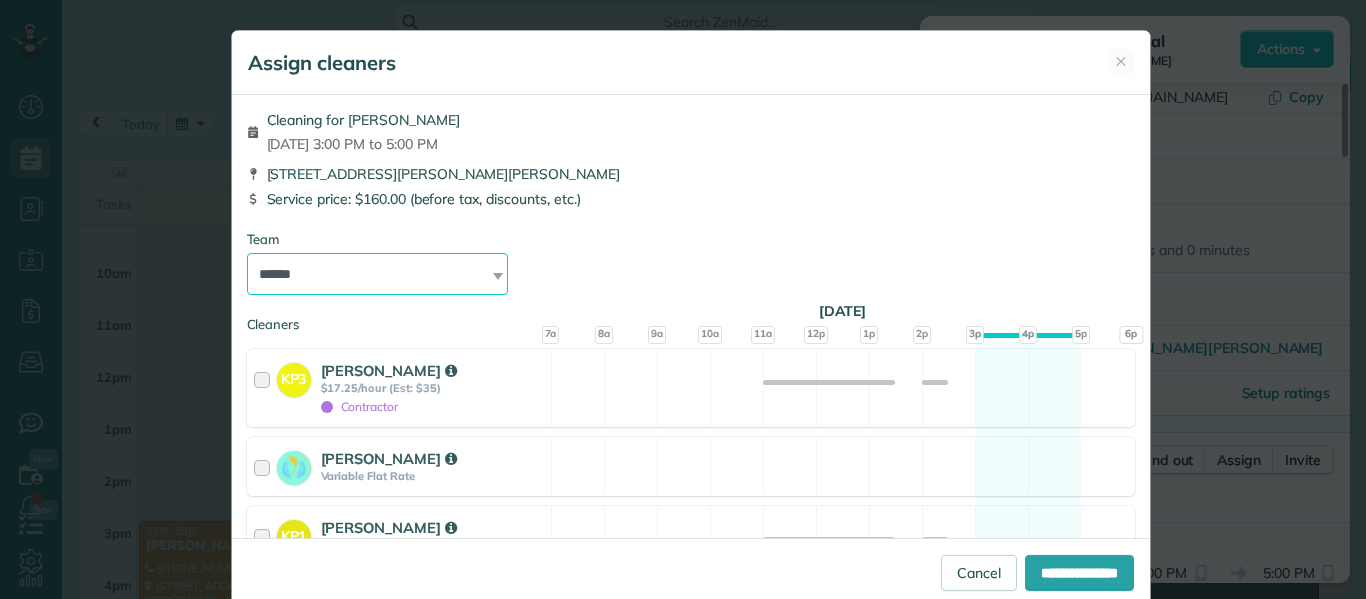 click on "**********" at bounding box center [378, 274] 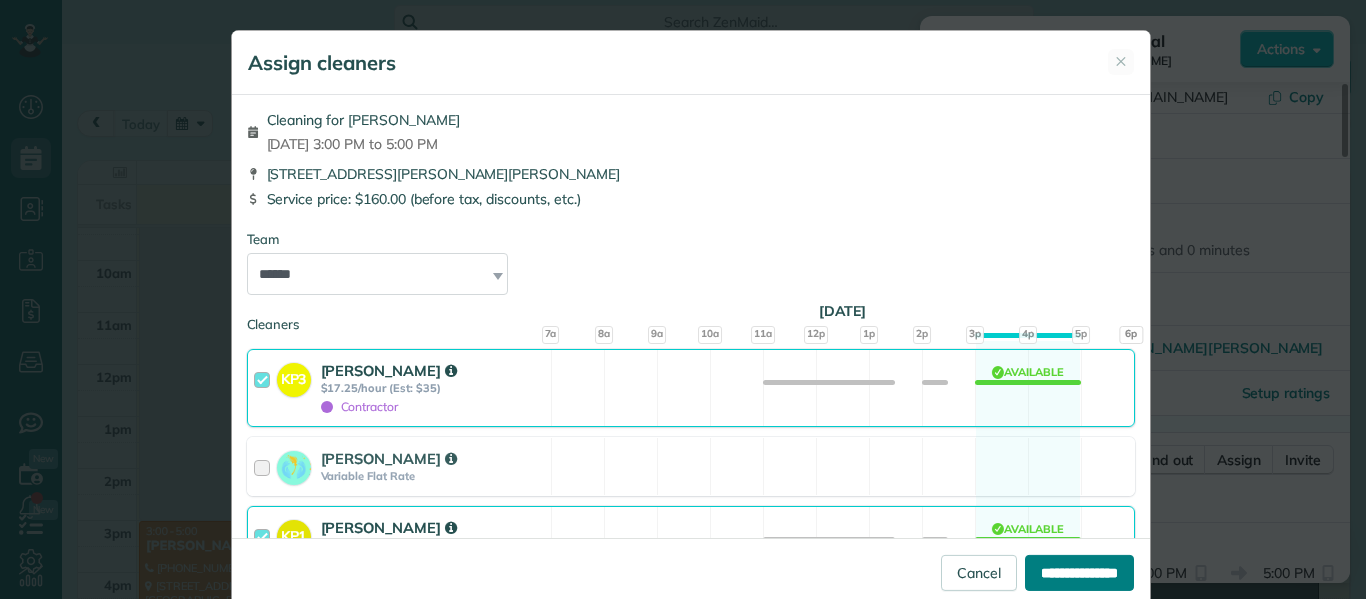 click on "**********" at bounding box center [1079, 573] 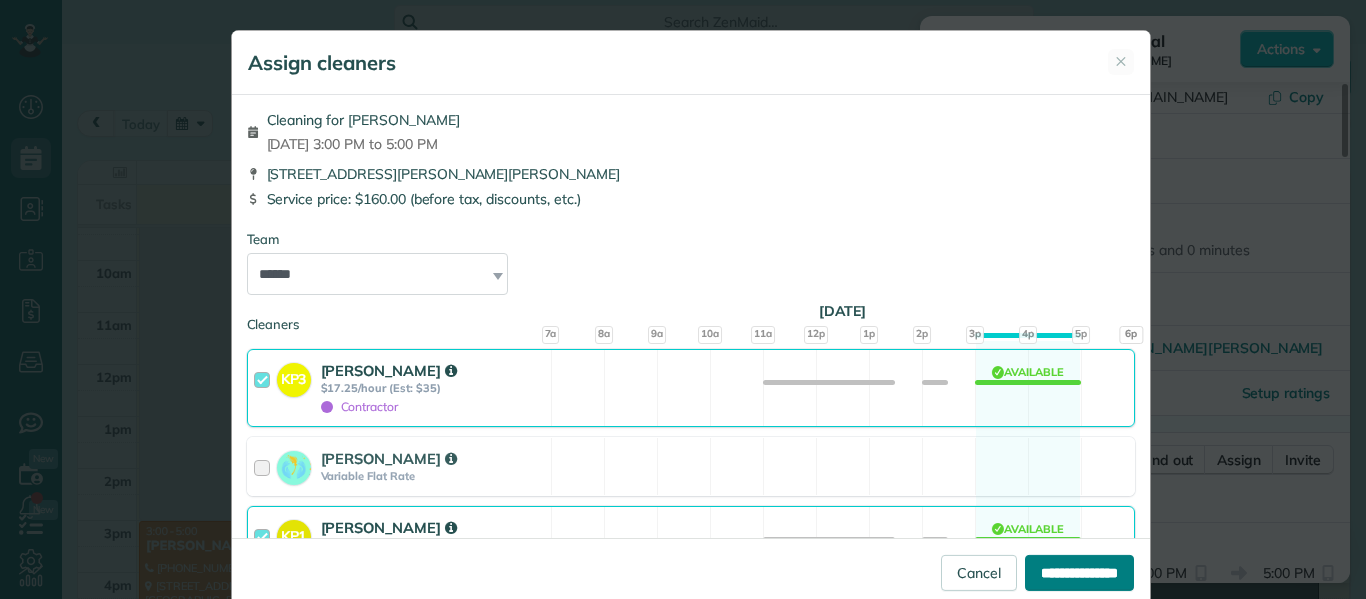 type on "**********" 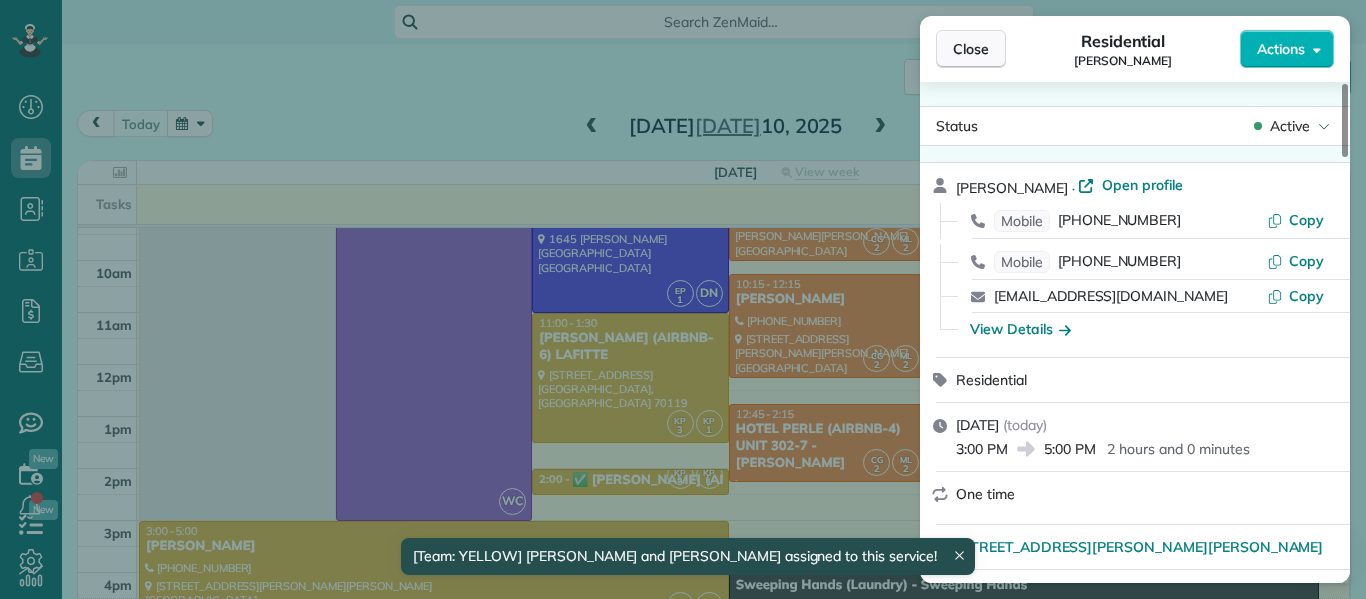 click on "Close" at bounding box center (971, 49) 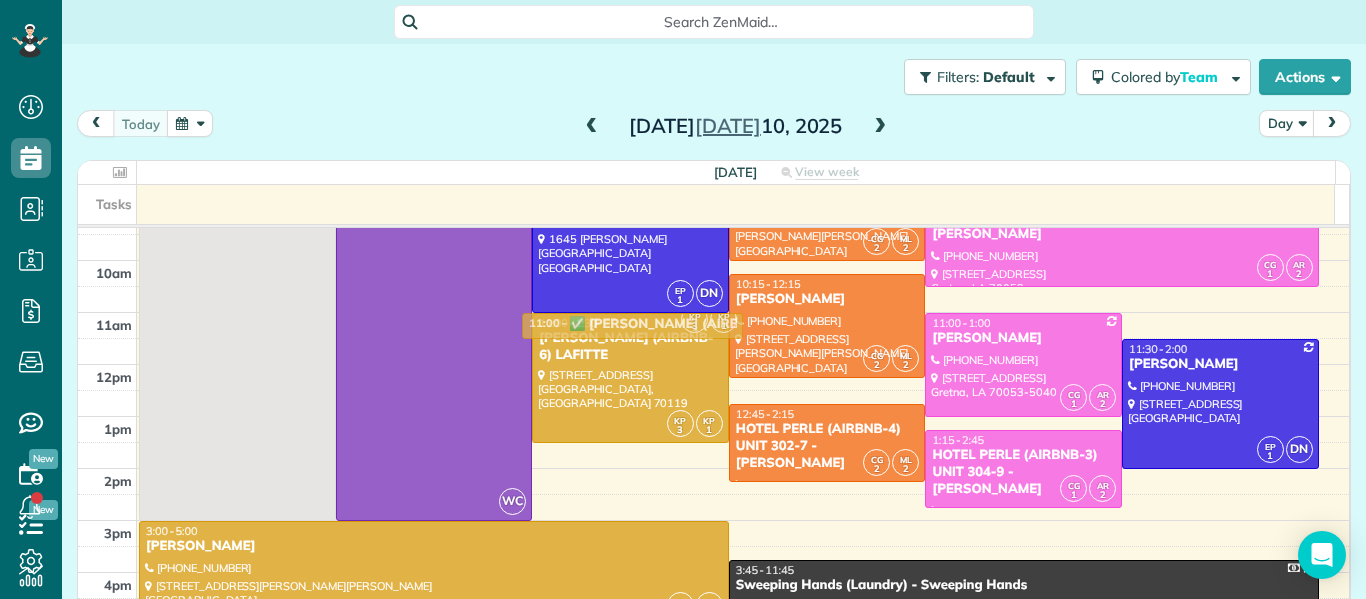 drag, startPoint x: 634, startPoint y: 477, endPoint x: 670, endPoint y: 327, distance: 154.25952 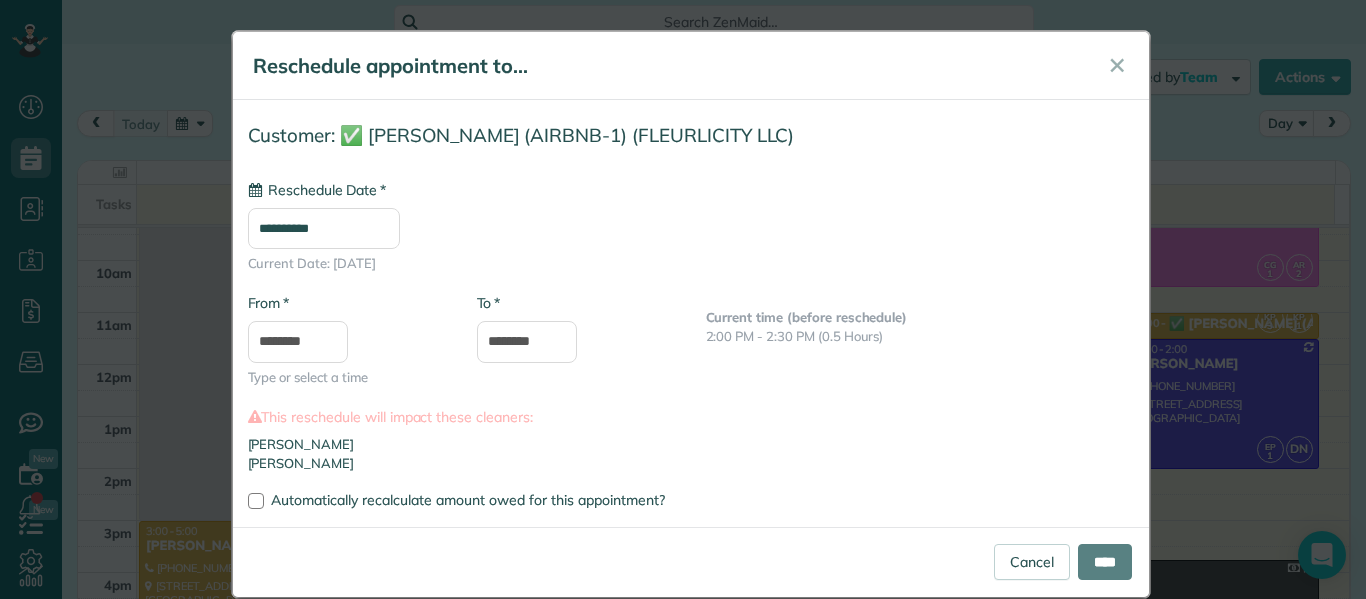 type on "**********" 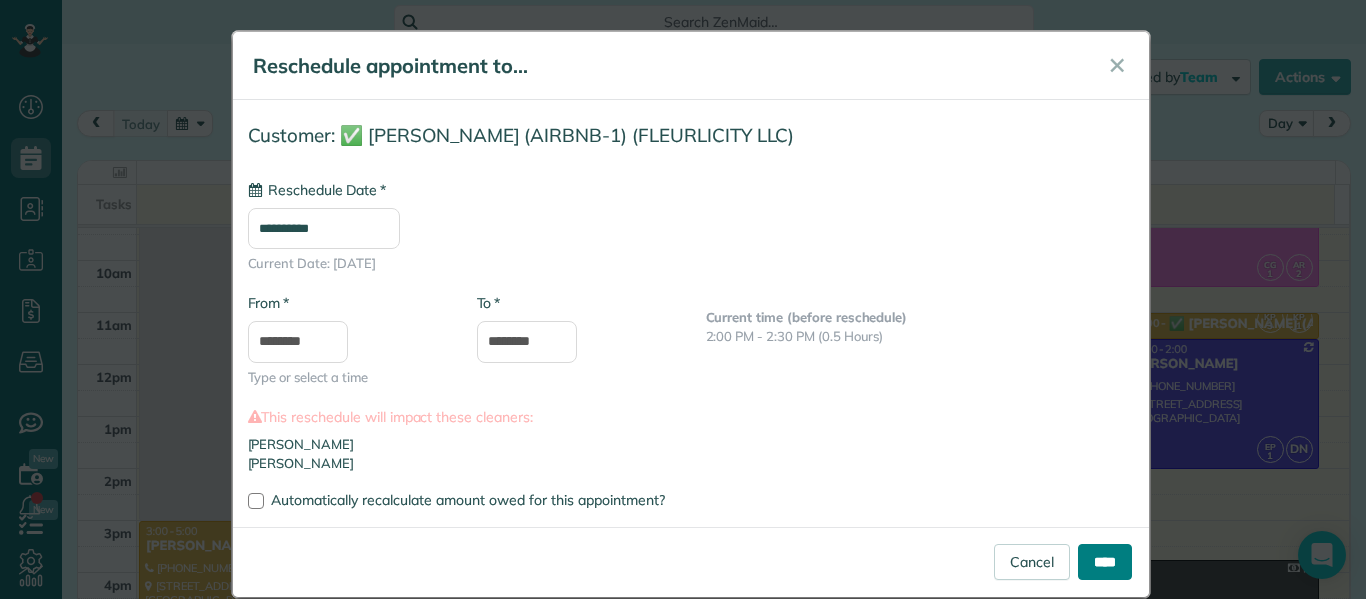 click on "****" at bounding box center (1105, 562) 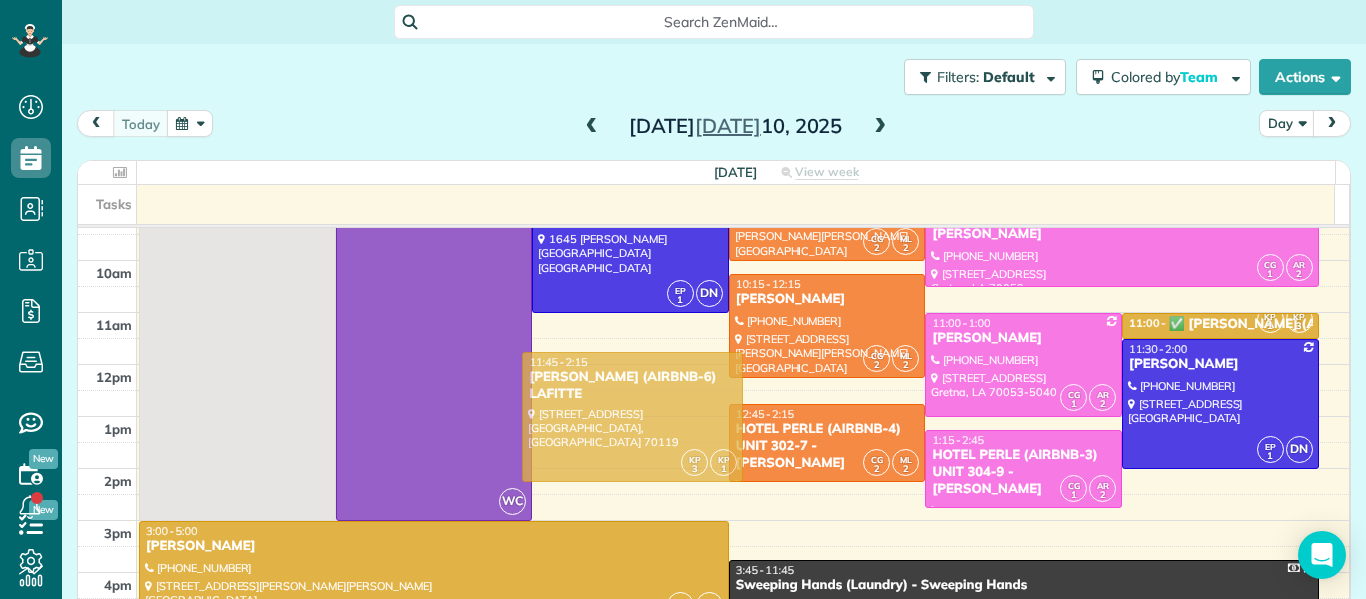 drag, startPoint x: 560, startPoint y: 381, endPoint x: 569, endPoint y: 417, distance: 37.107952 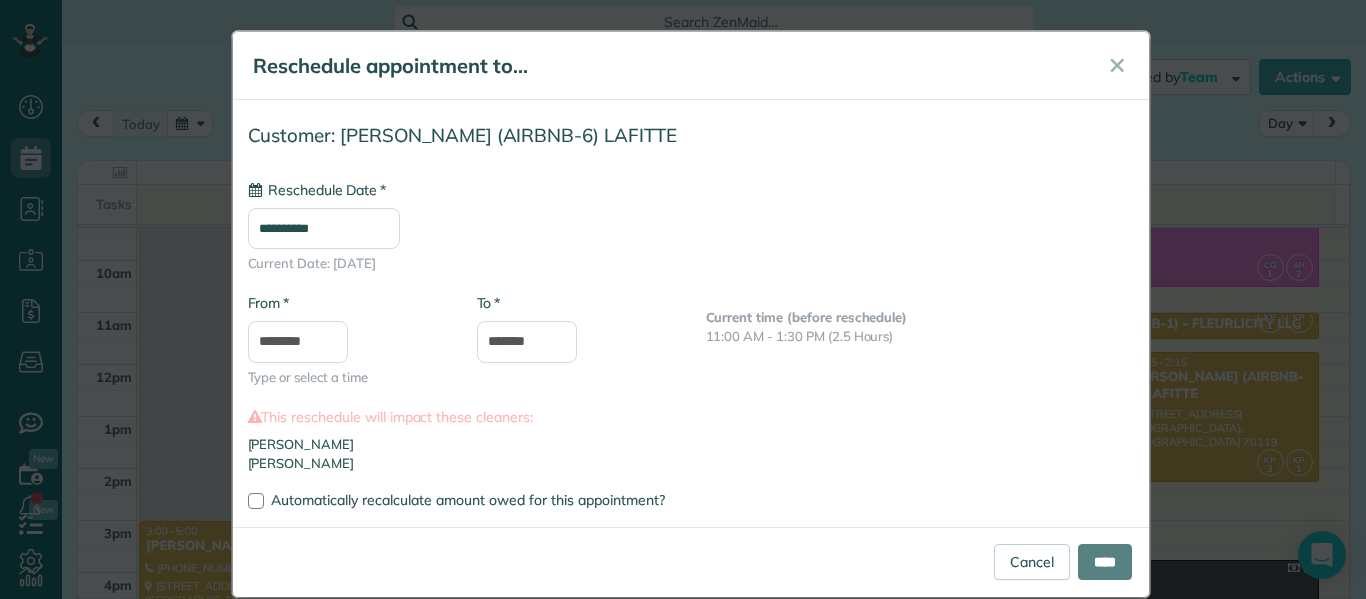 type on "**********" 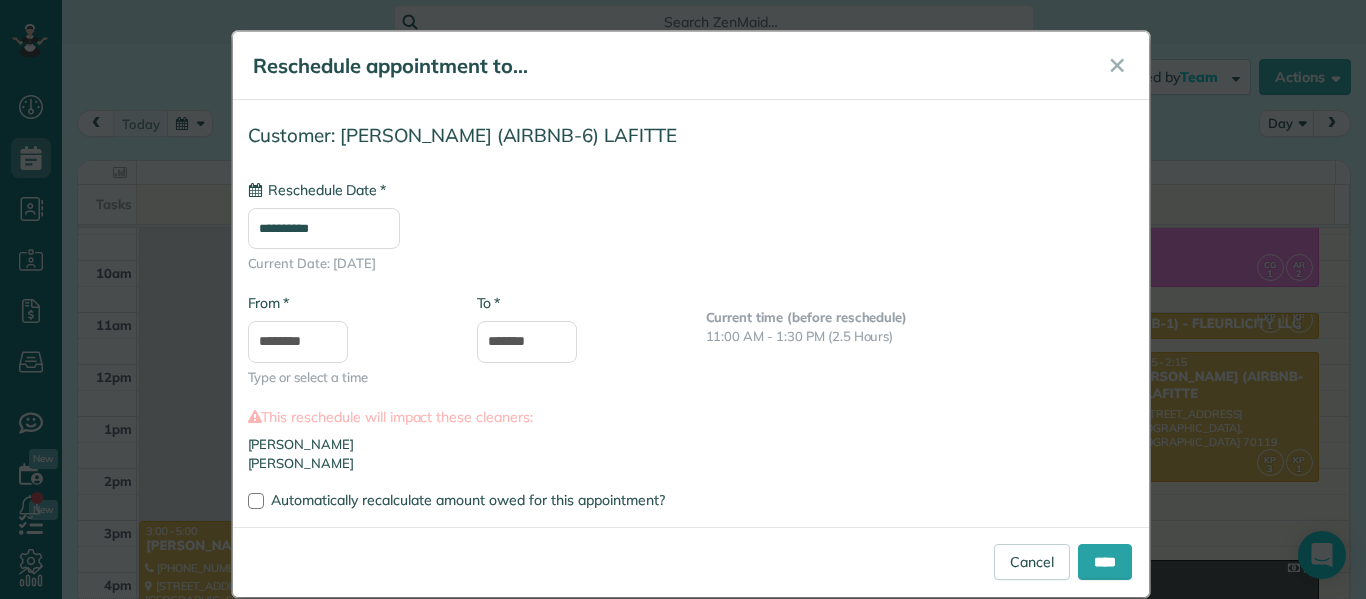 scroll, scrollTop: 30, scrollLeft: 0, axis: vertical 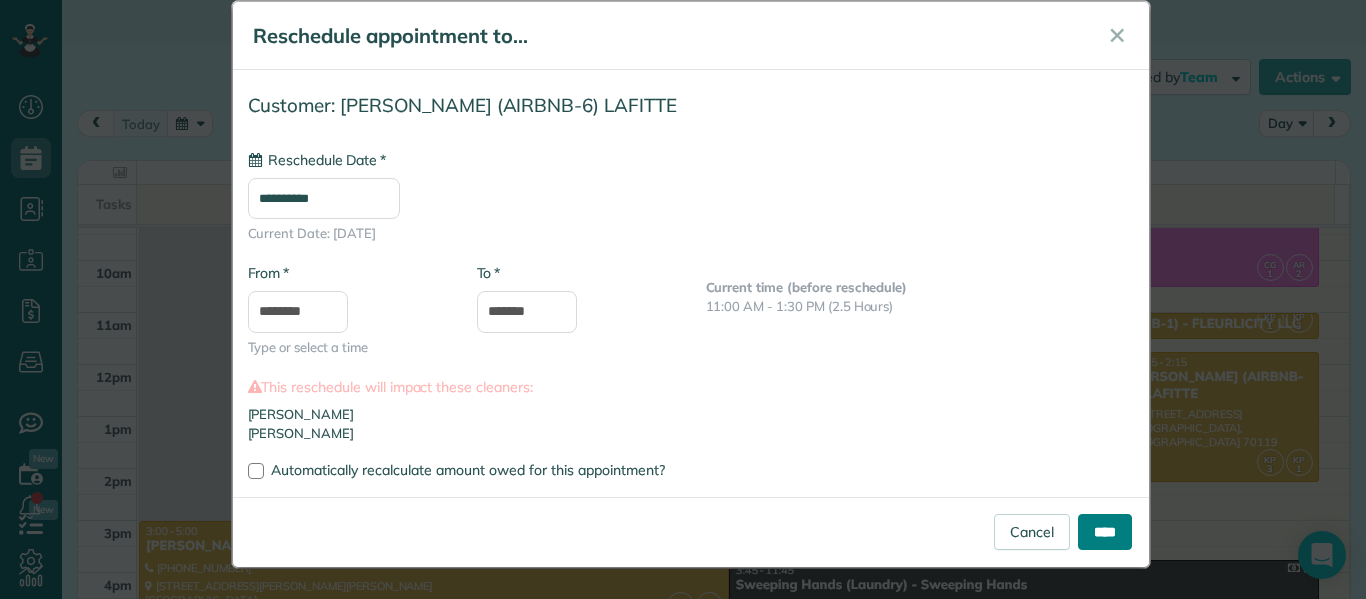 click on "****" at bounding box center (1105, 532) 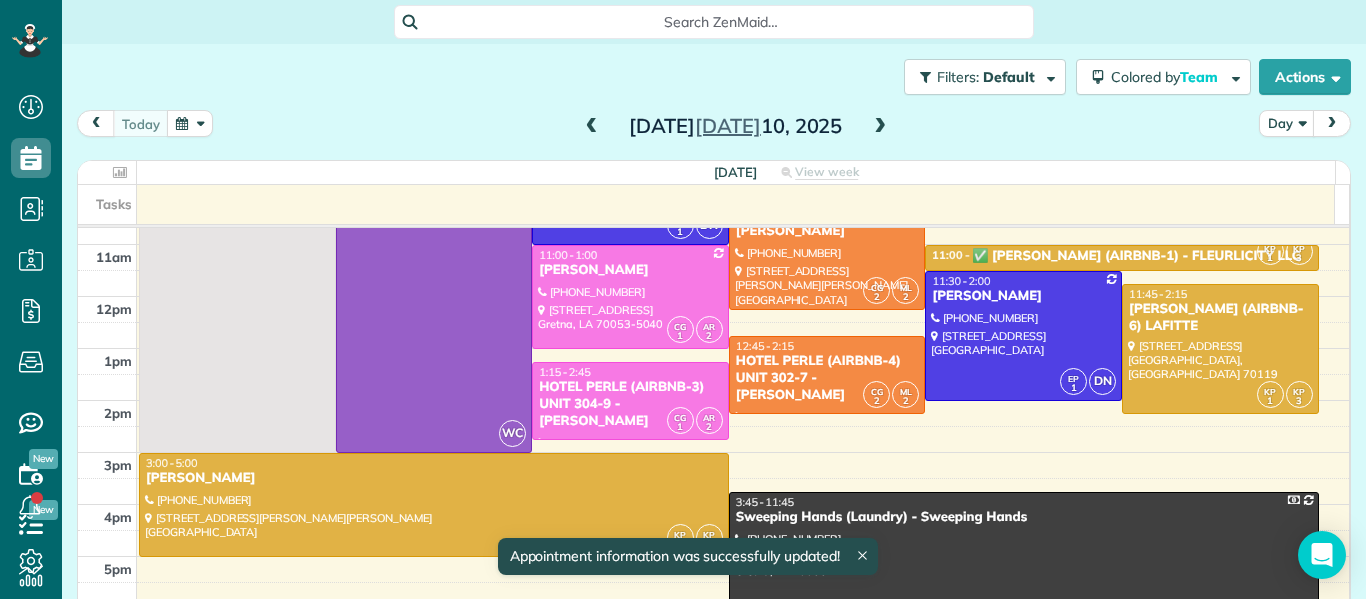 scroll, scrollTop: 192, scrollLeft: 0, axis: vertical 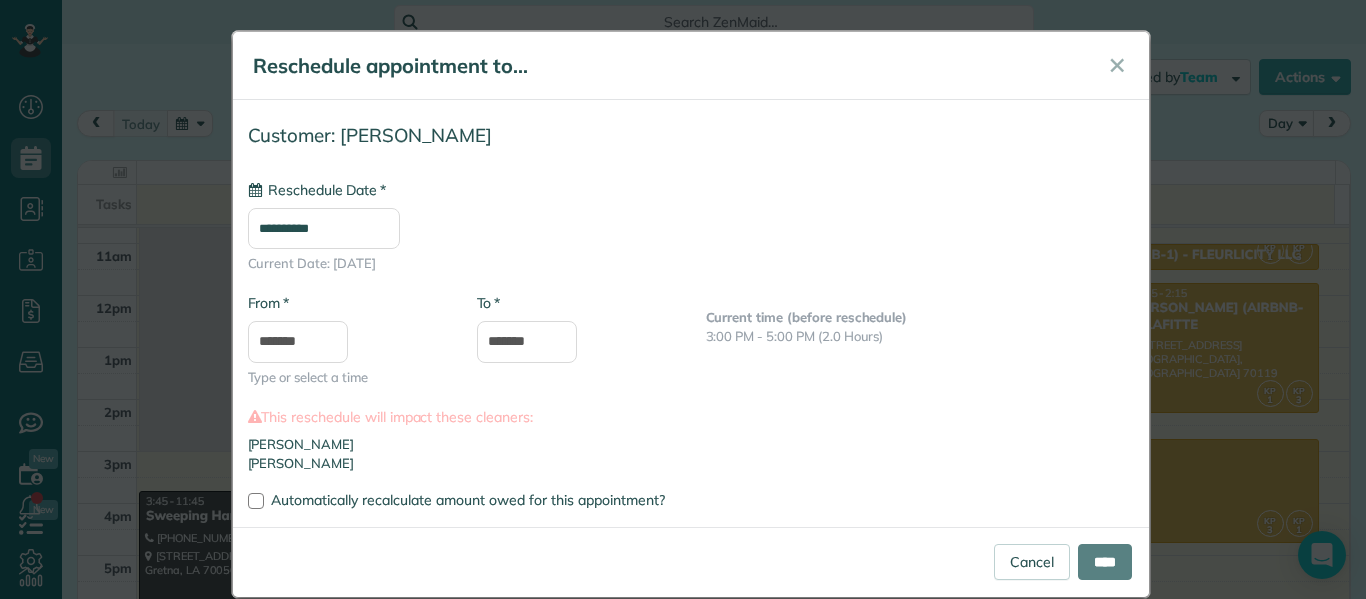 type on "**********" 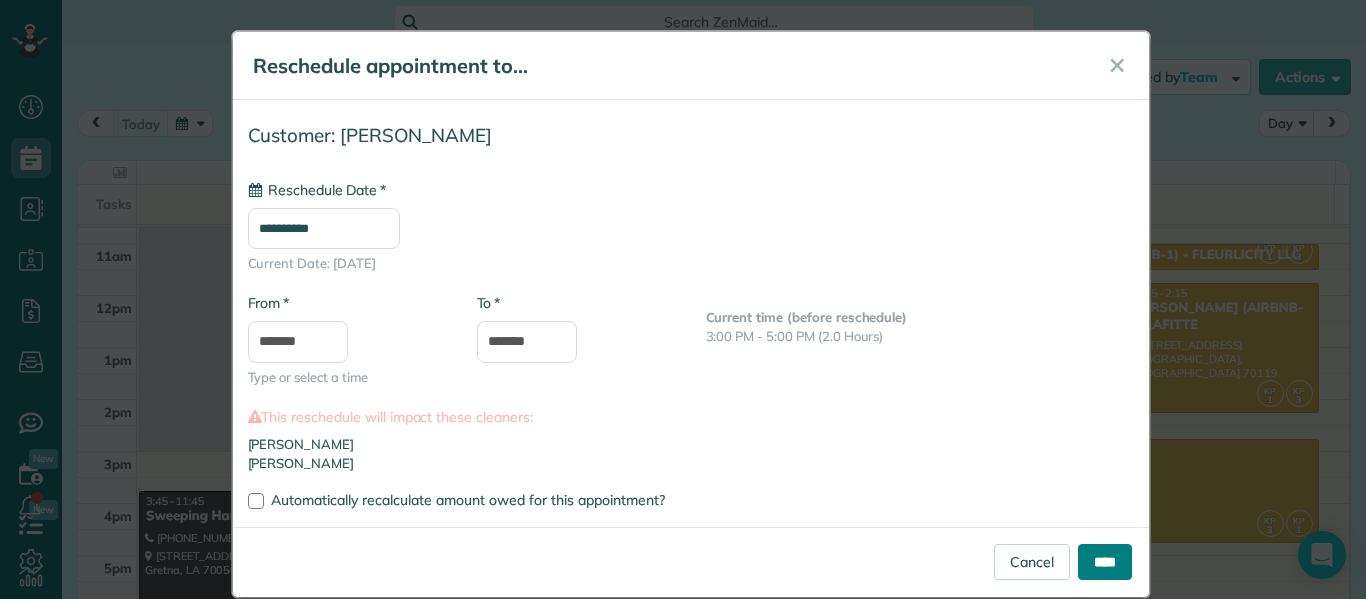 click on "****" at bounding box center (1105, 562) 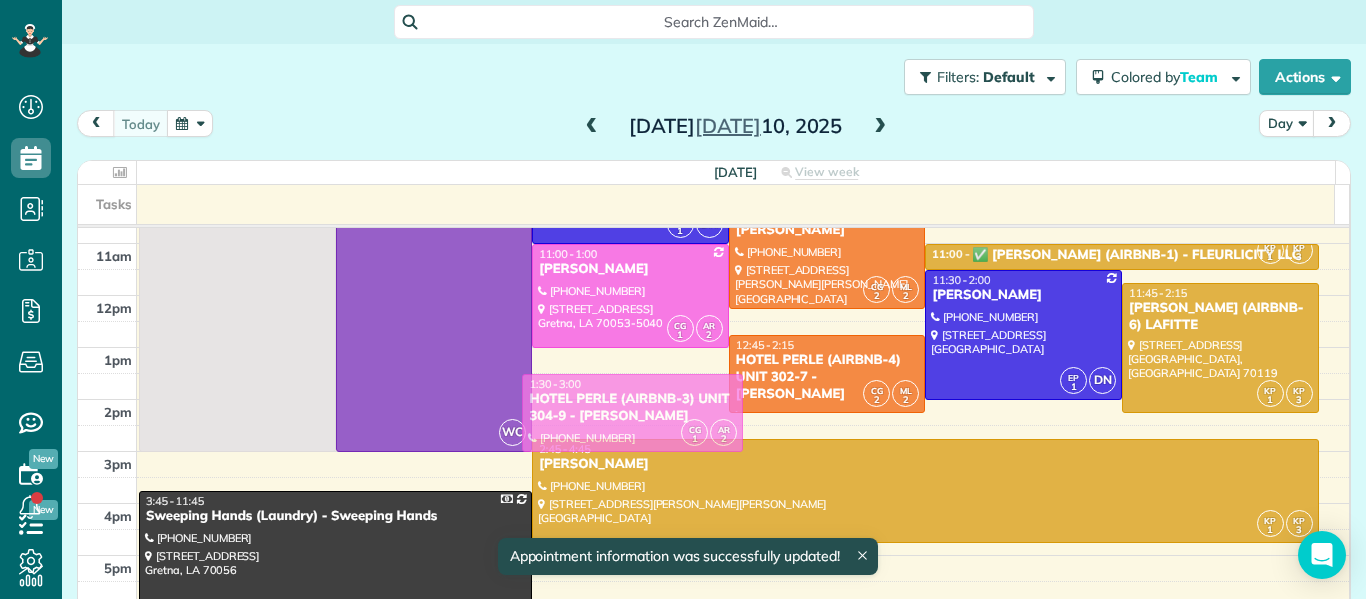 drag, startPoint x: 616, startPoint y: 403, endPoint x: 621, endPoint y: 416, distance: 13.928389 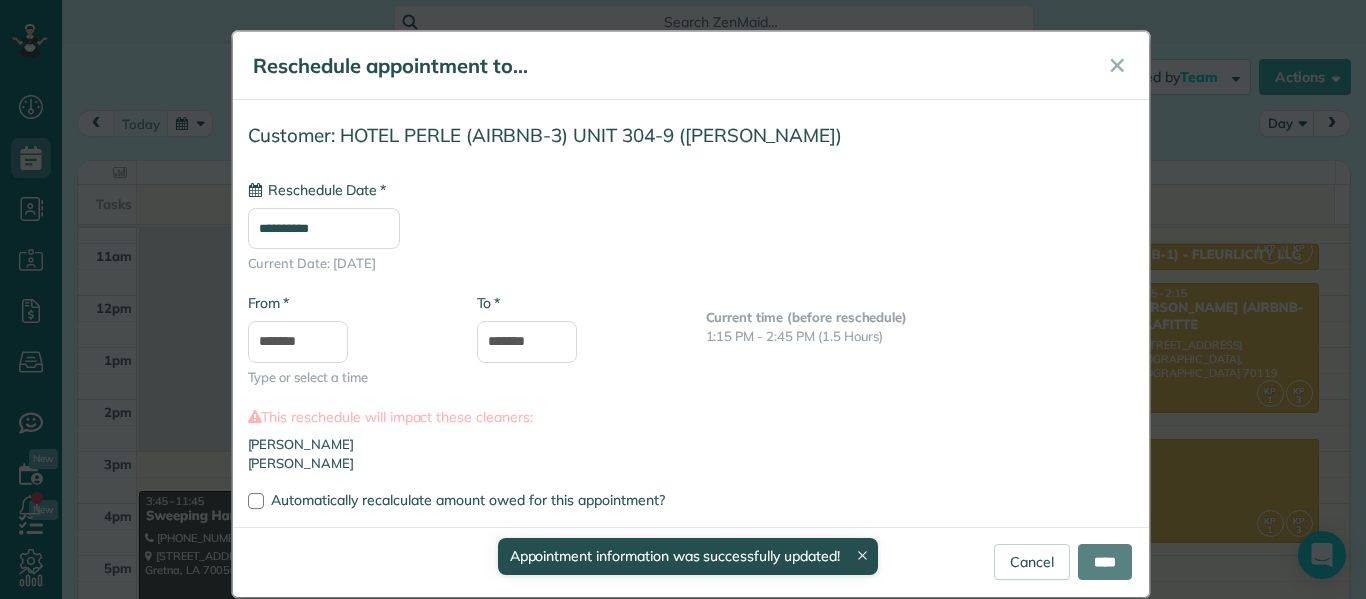 type on "**********" 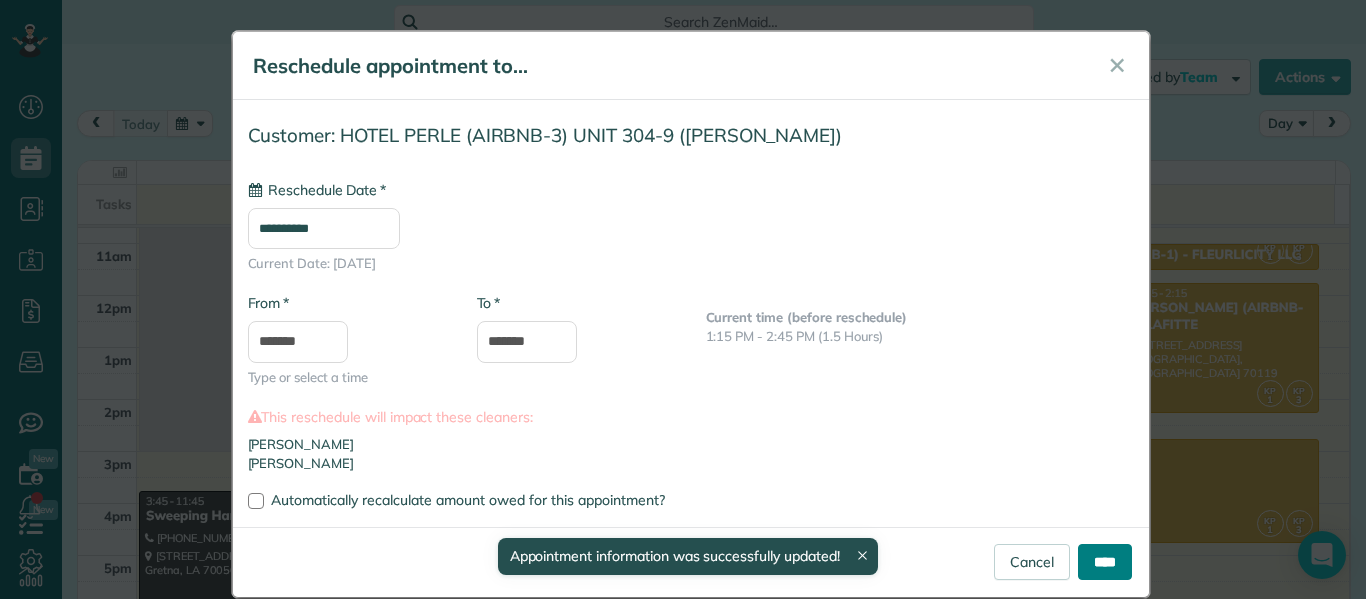 click on "****" at bounding box center (1105, 562) 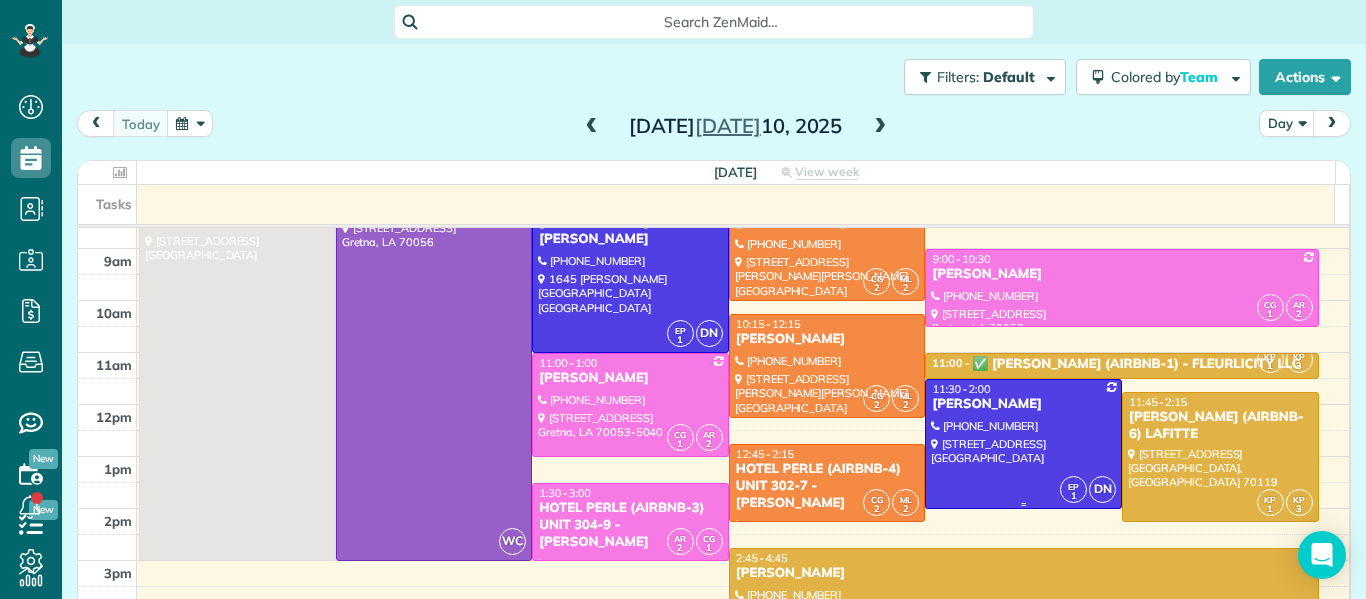 scroll, scrollTop: 87, scrollLeft: 0, axis: vertical 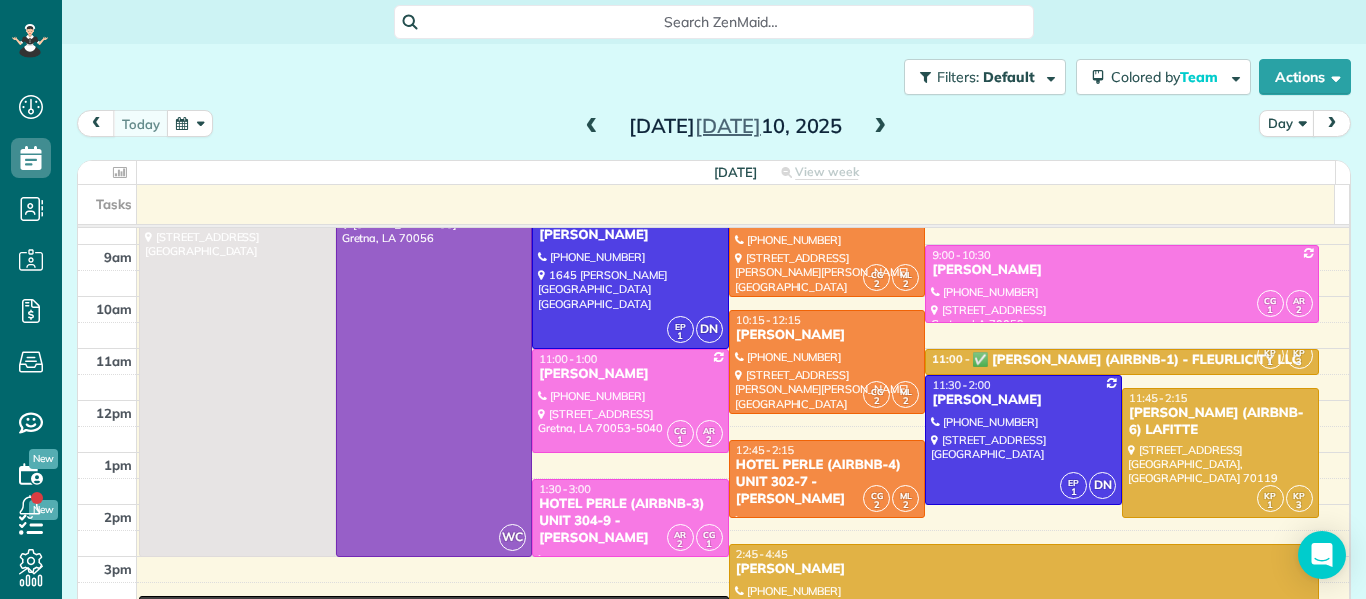 click at bounding box center (880, 127) 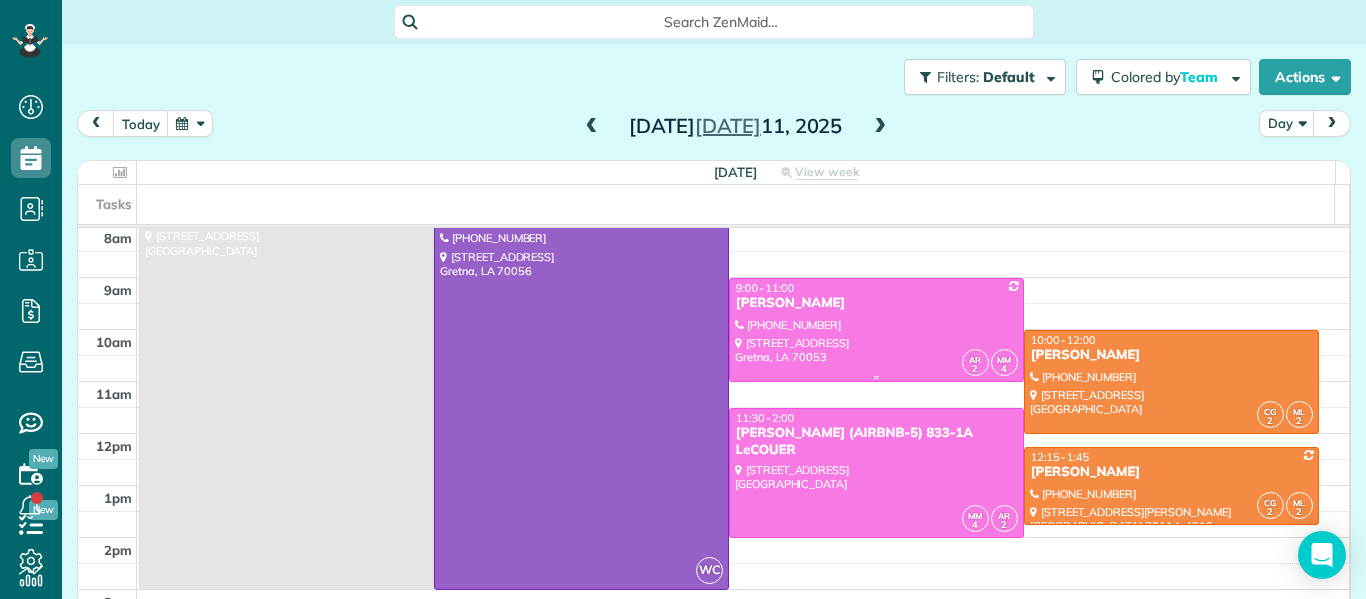 scroll, scrollTop: 58, scrollLeft: 0, axis: vertical 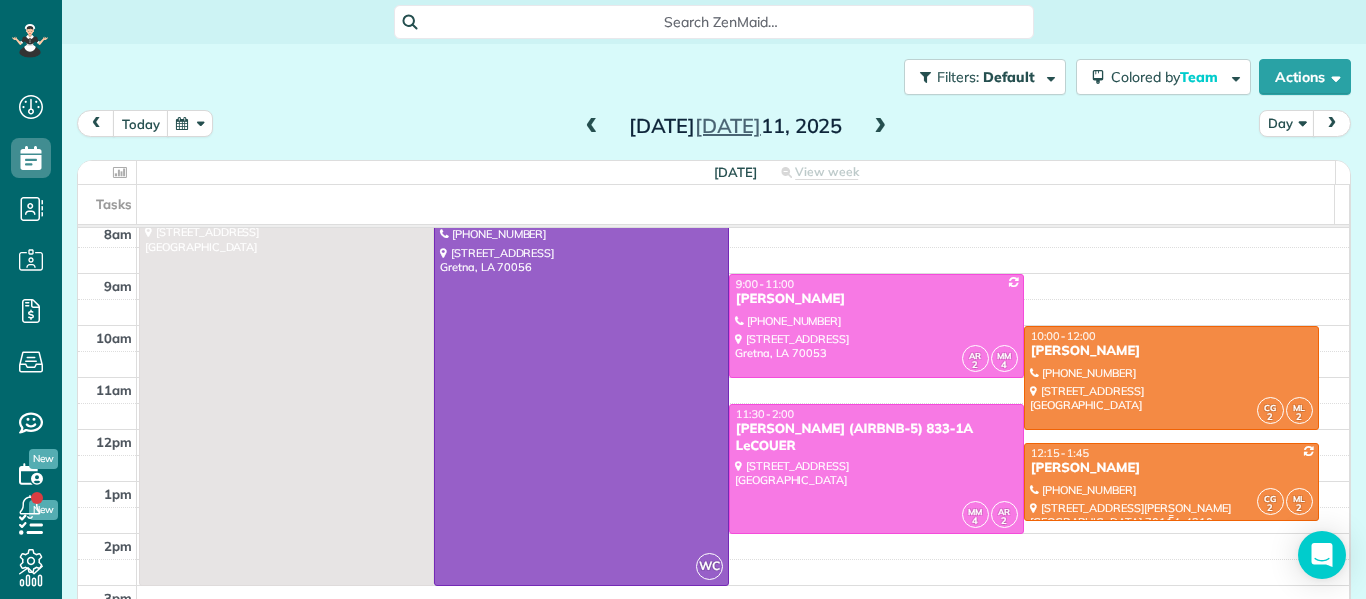 click at bounding box center [1171, 482] 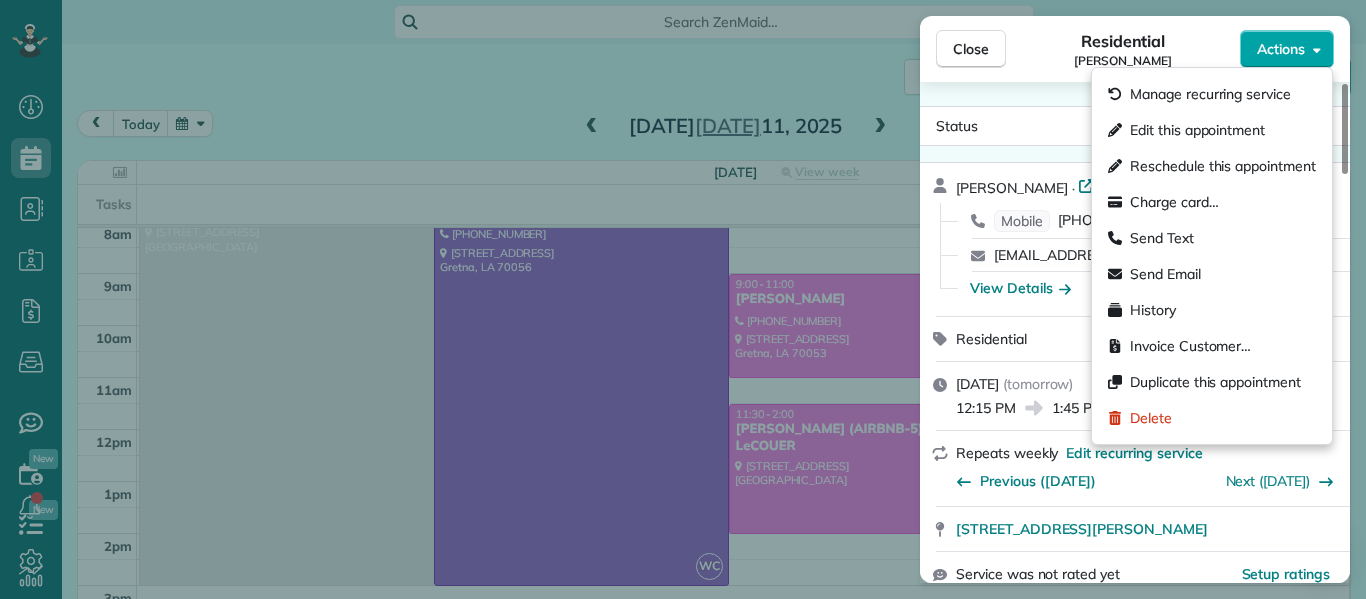 click on "Actions" at bounding box center [1287, 49] 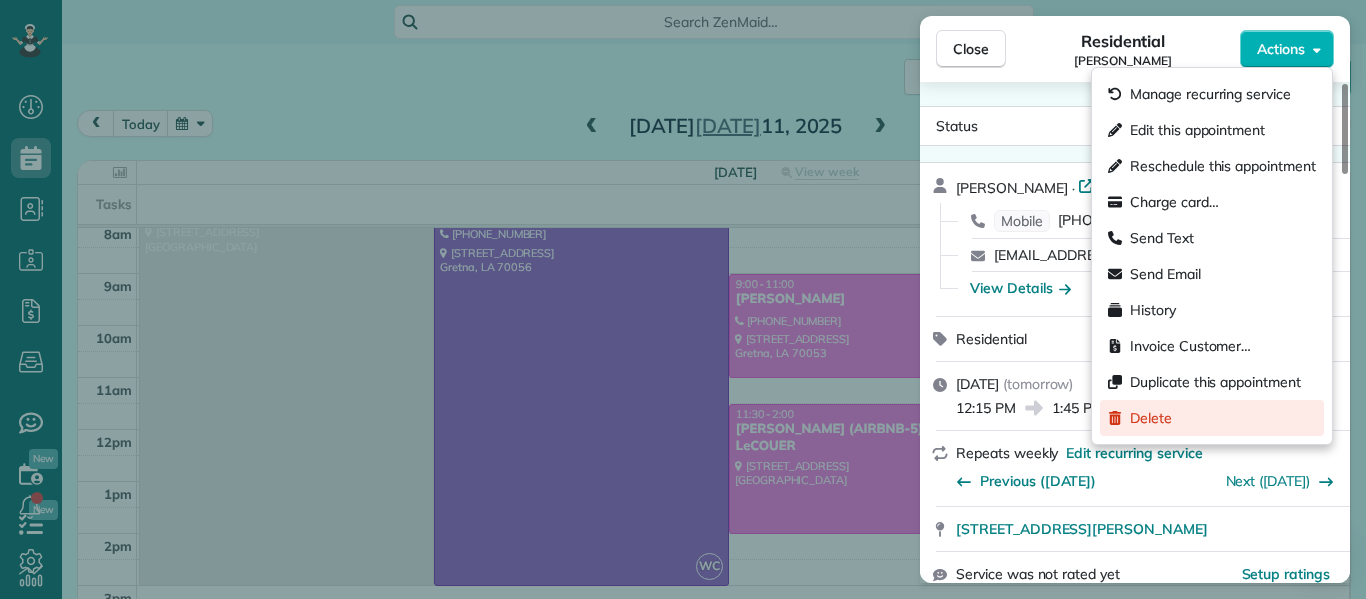 click on "Delete" at bounding box center (1212, 418) 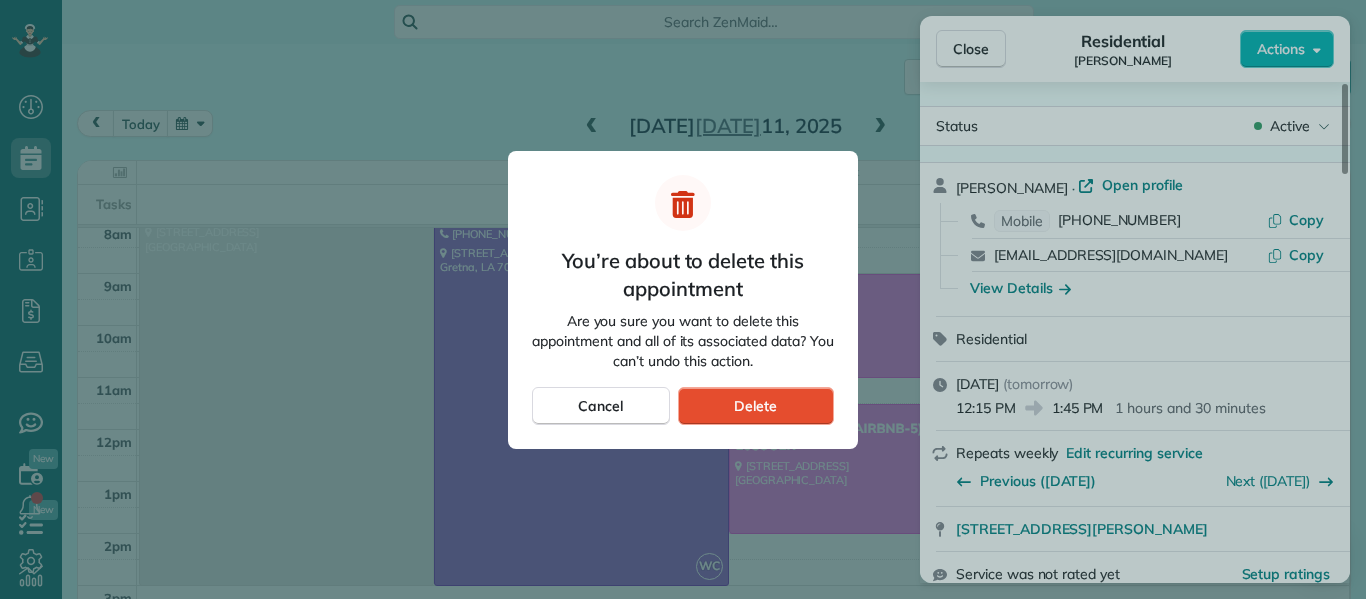 type 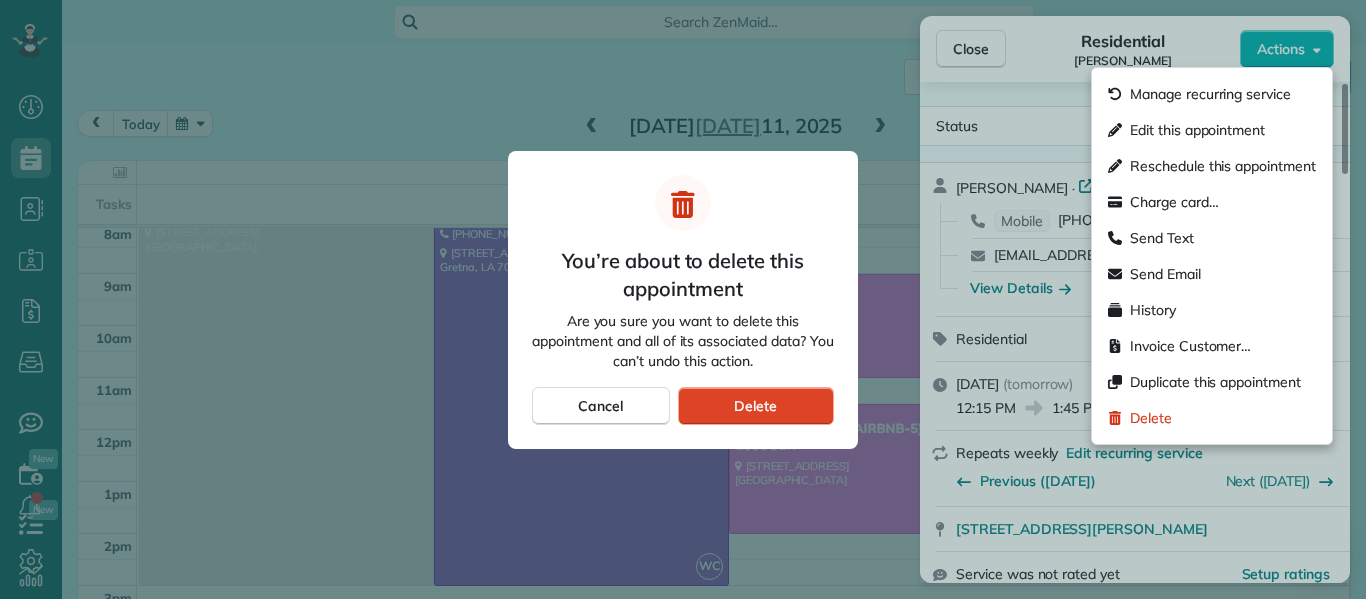 click on "Delete" at bounding box center (756, 406) 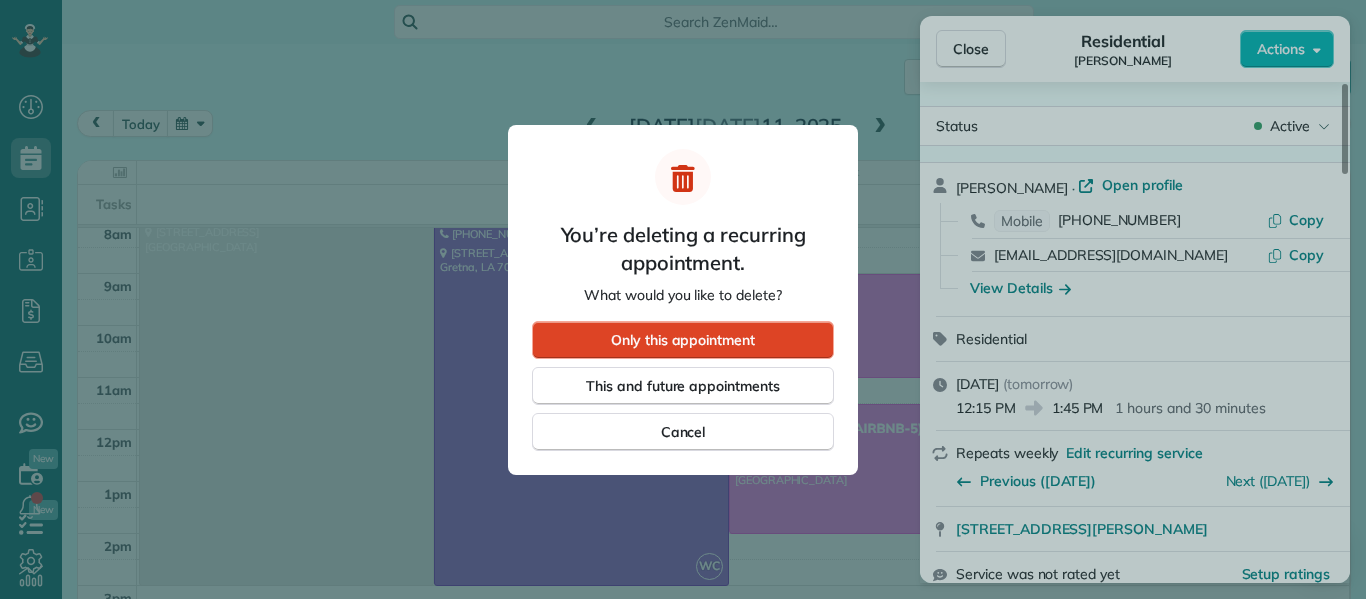 click on "Only this appointment" at bounding box center [683, 340] 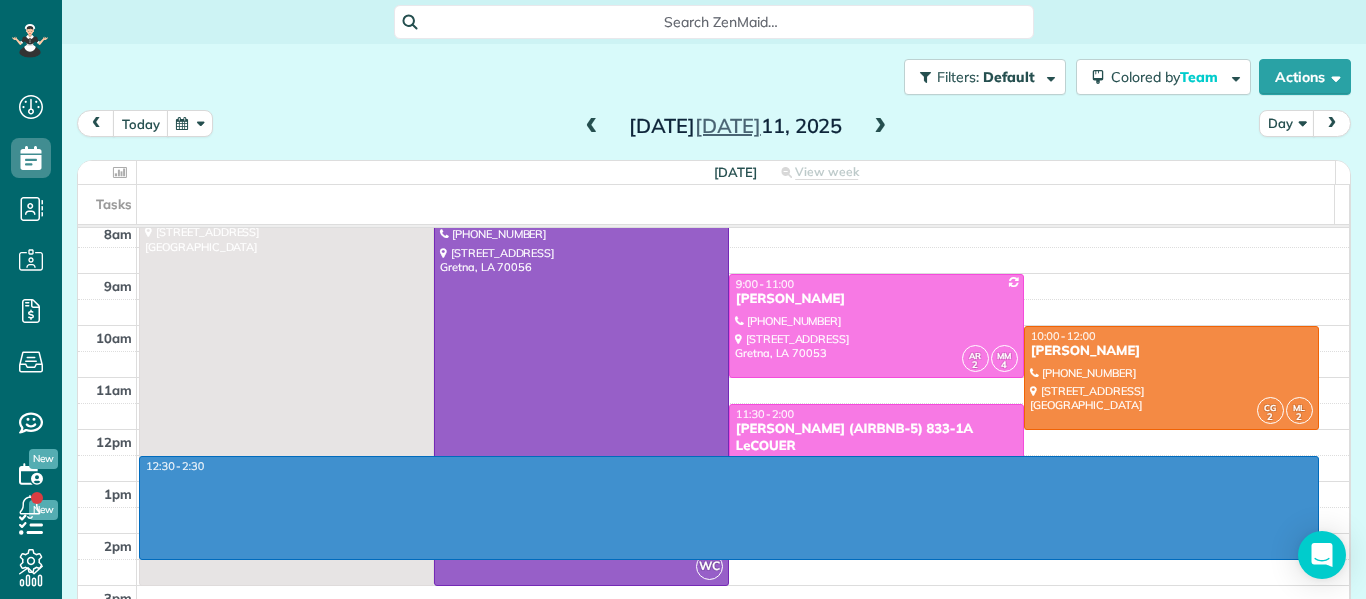 drag, startPoint x: 1022, startPoint y: 461, endPoint x: 1027, endPoint y: 549, distance: 88.14193 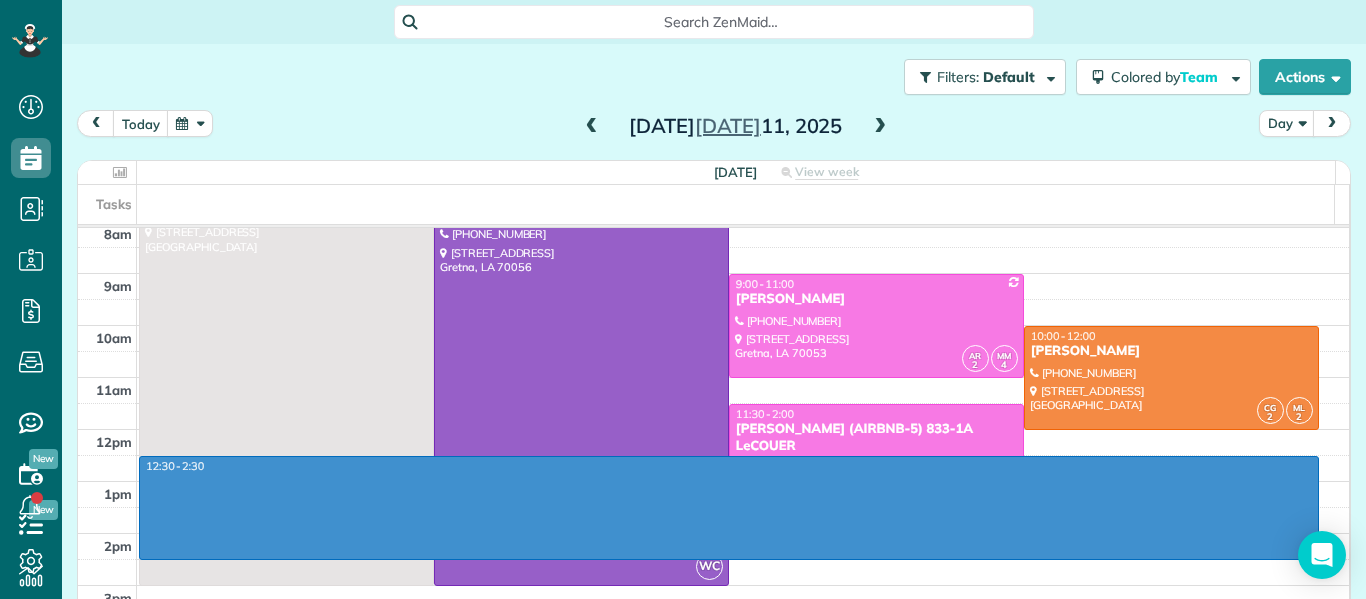 click on "7am 8am 9am 10am 11am 12pm 1pm 2pm 3pm 4pm 5pm 6pm 7pm 8pm 9pm 10pm 11pm 12:30 - 2:30 7:00 - 3:00 925 Common [PERSON_NAME] L - 925 Common St Luxury Apartments [STREET_ADDRESS] 7:00 - 3:00 Sweeping Hands (Laundry) - Sweeping Hands [PHONE_NUMBER] [STREET_ADDRESS] 2 MM 4 9:00 - 11:00 [PERSON_NAME] [PHONE_NUMBER] [STREET_ADDRESS] CG 2 ML 2 10:00 - 12:00 [PERSON_NAME] [PHONE_NUMBER] [STREET_ADDRESS] MM 4 AR 2 11:30 - 2:00 [PERSON_NAME] (AIRBNB-5) 833-1A LeCOUER [STREET_ADDRESS] IR 5:00 - 5:30 REMINDER: You are scheduled to work this weekend [STREET_ADDRESS] 2 MM 4 5:00 - 5:30 REMINDER: You are scheduled to work this weekend [STREET_ADDRESS] CJ ML 2 5:00 - 5:30 REMINDER: You are scheduled to work this weekend [STREET_ADDRESS]" at bounding box center [713, 611] 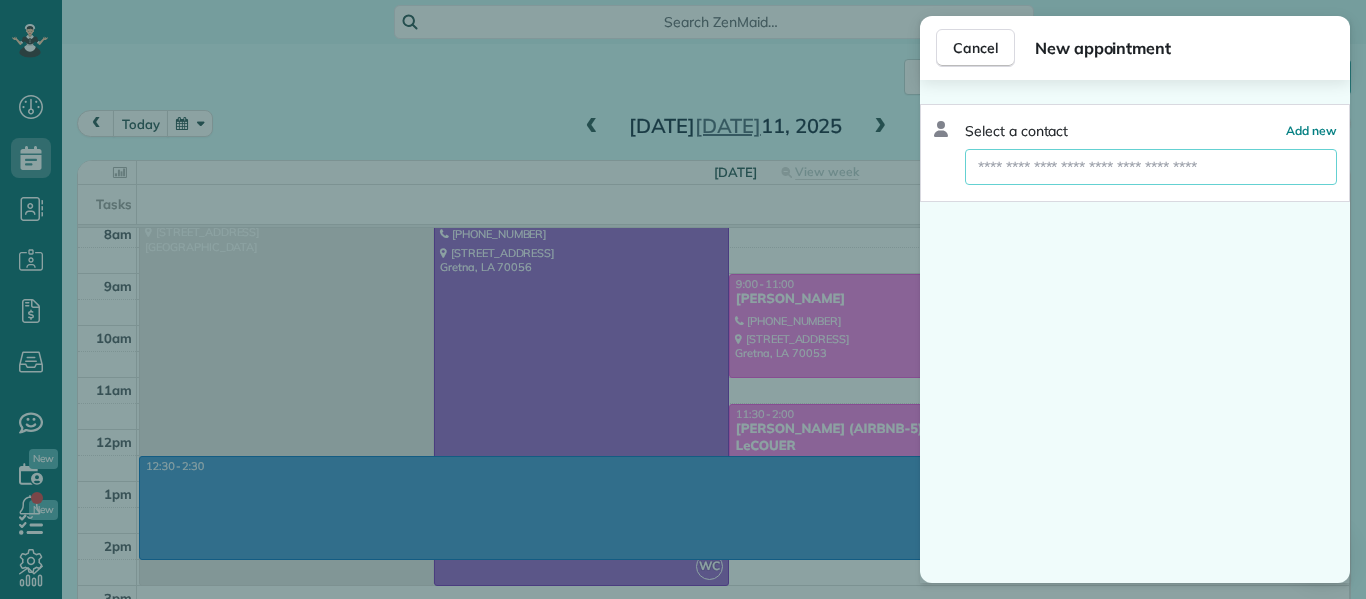 click at bounding box center (1151, 167) 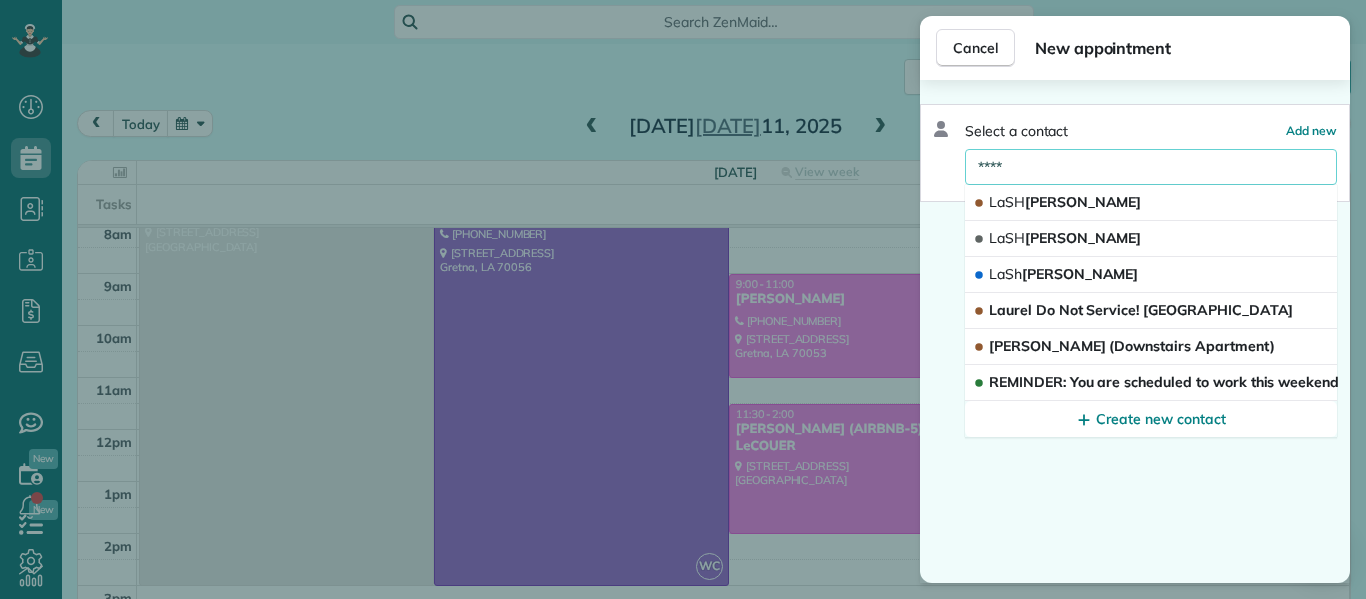 type on "****" 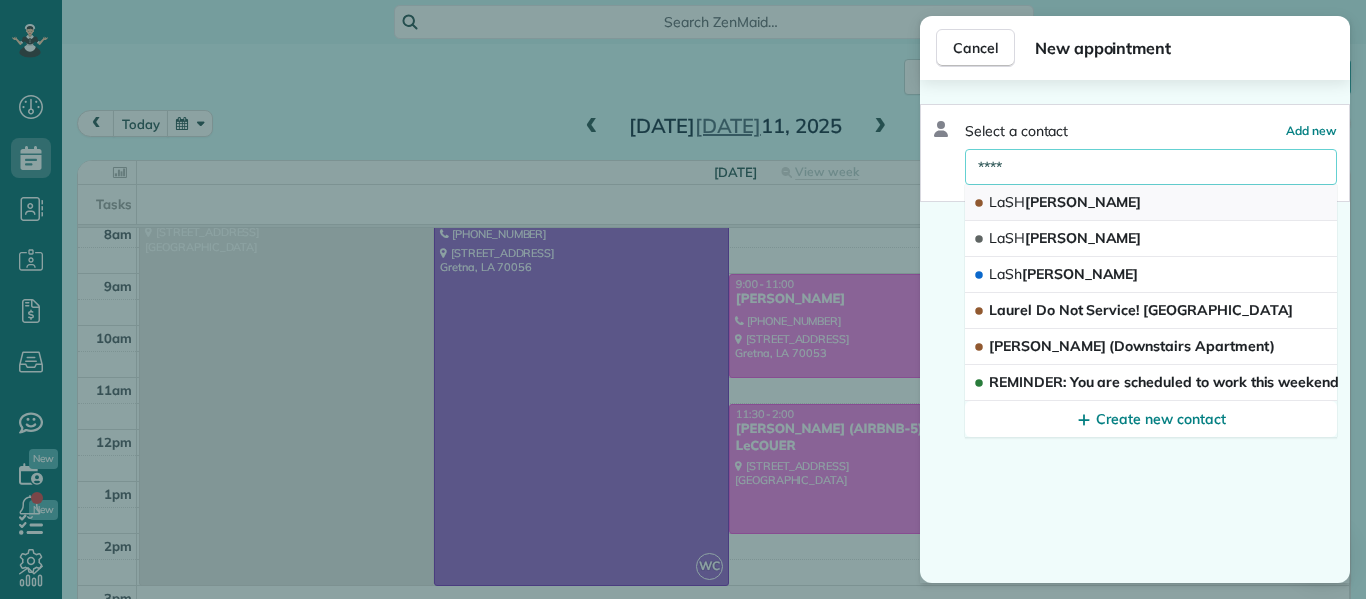 click on "LaSH [PERSON_NAME]" at bounding box center [1065, 202] 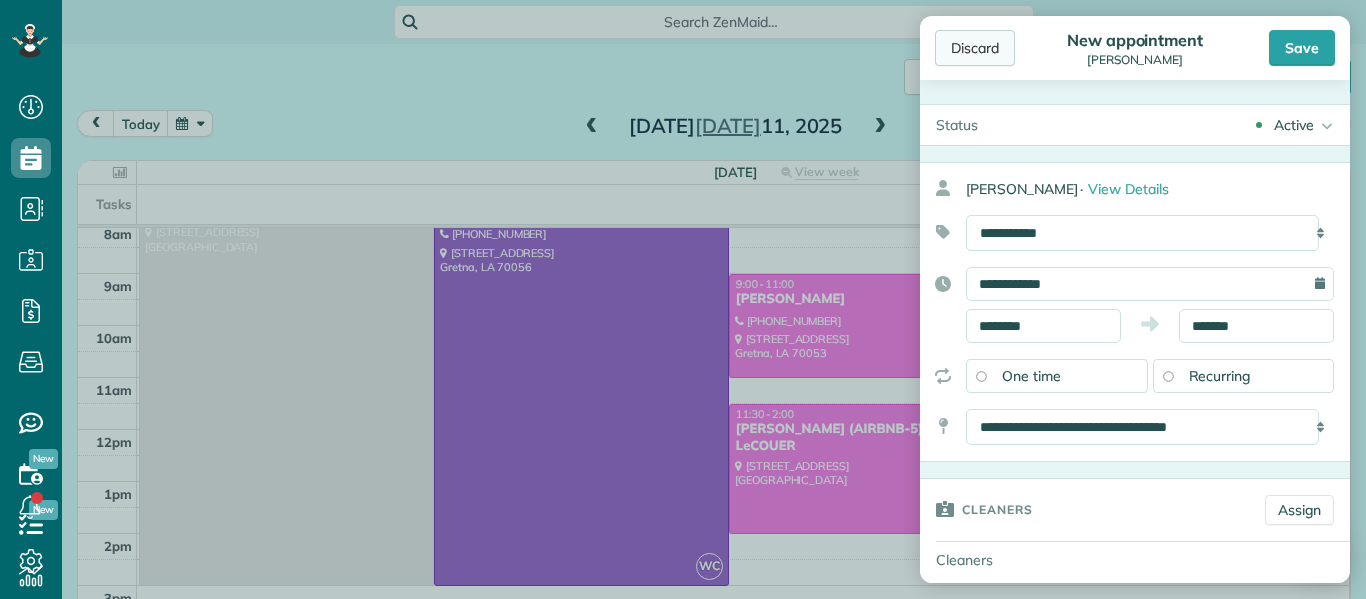 click on "Discard" at bounding box center (975, 48) 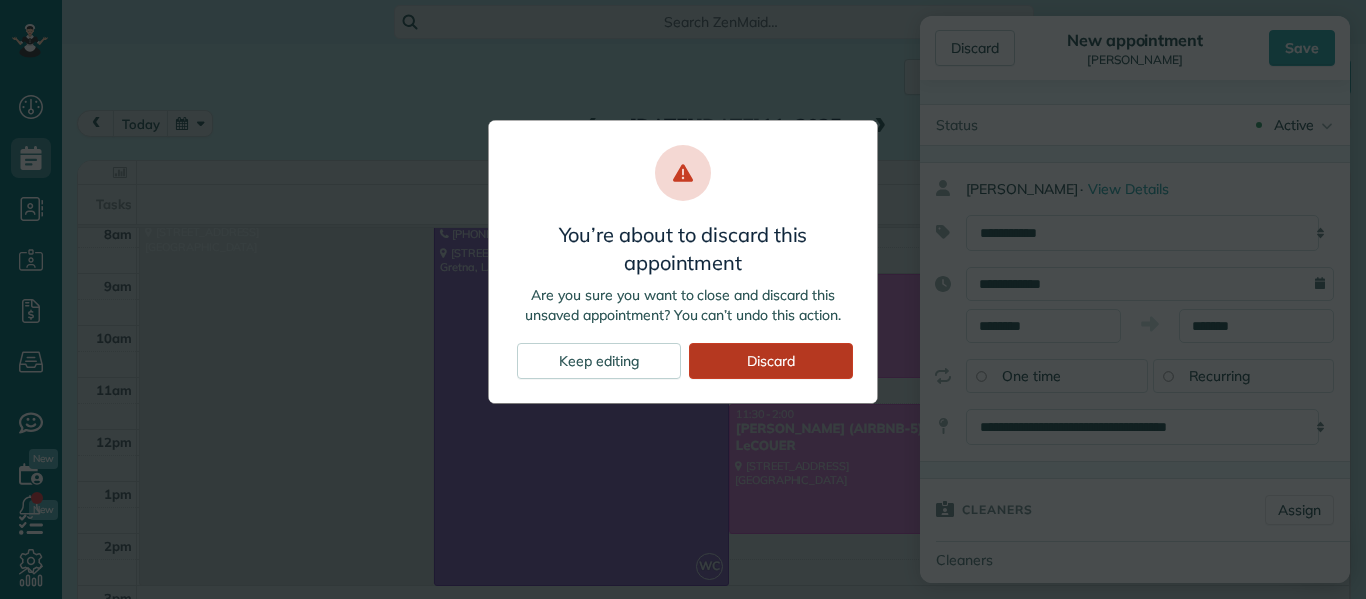 click on "Discard" at bounding box center [771, 361] 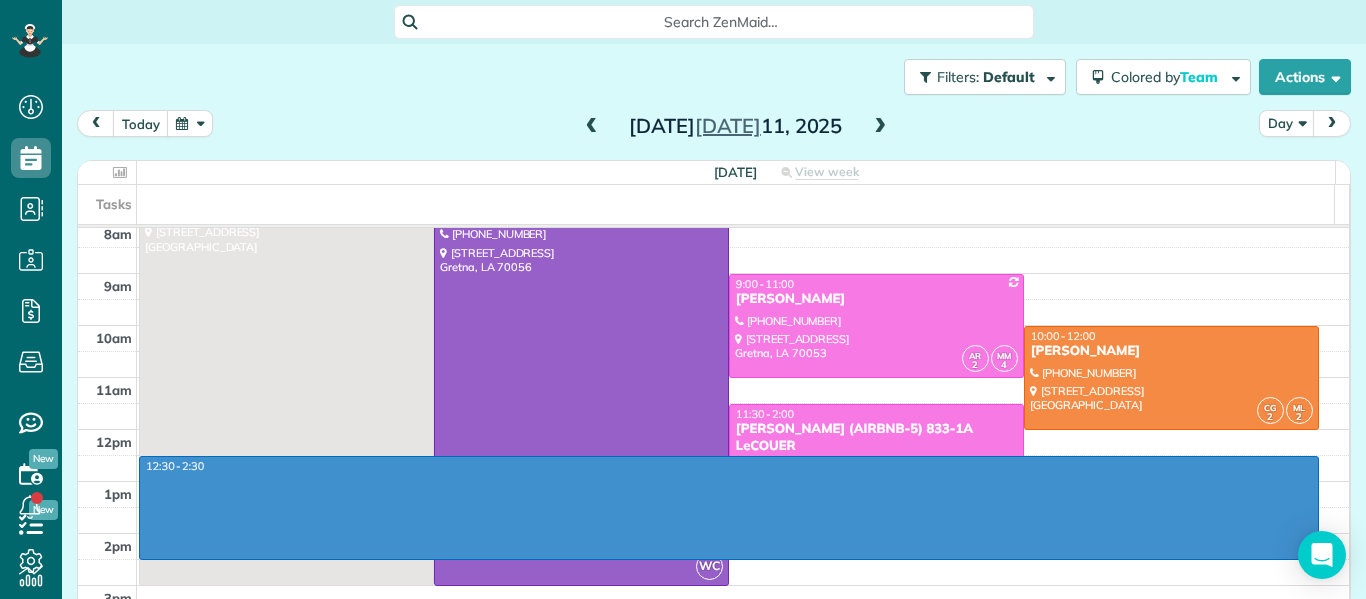 drag, startPoint x: 1029, startPoint y: 456, endPoint x: 1038, endPoint y: 551, distance: 95.42536 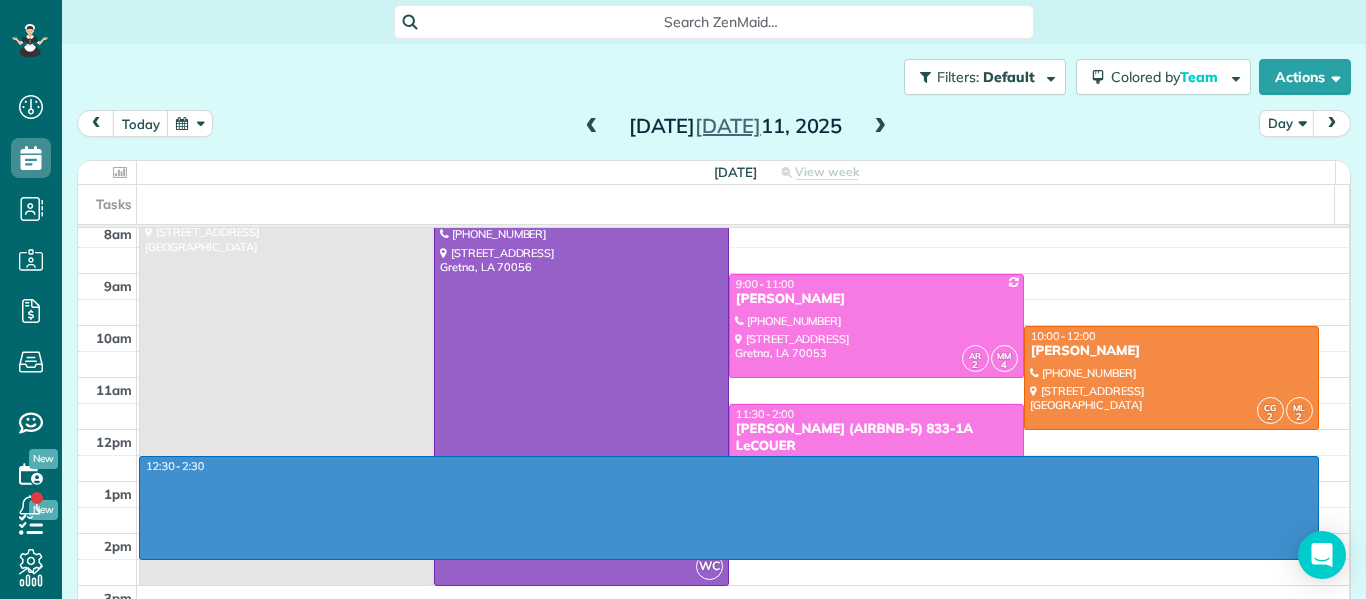 click on "7am 8am 9am 10am 11am 12pm 1pm 2pm 3pm 4pm 5pm 6pm 7pm 8pm 9pm 10pm 11pm 12:30 - 2:30 7:00 - 3:00 925 Common [PERSON_NAME] L - 925 Common St Luxury Apartments [STREET_ADDRESS] 7:00 - 3:00 Sweeping Hands (Laundry) - Sweeping Hands [PHONE_NUMBER] [STREET_ADDRESS] 2 MM 4 9:00 - 11:00 [PERSON_NAME] [PHONE_NUMBER] [STREET_ADDRESS] CG 2 ML 2 10:00 - 12:00 [PERSON_NAME] [PHONE_NUMBER] [STREET_ADDRESS] MM 4 AR 2 11:30 - 2:00 [PERSON_NAME] (AIRBNB-5) 833-1A LeCOUER [STREET_ADDRESS] IR 5:00 - 5:30 REMINDER: You are scheduled to work this weekend [STREET_ADDRESS] 2 MM 4 5:00 - 5:30 REMINDER: You are scheduled to work this weekend [STREET_ADDRESS] CJ ML 2 5:00 - 5:30 REMINDER: You are scheduled to work this weekend [STREET_ADDRESS]" at bounding box center (713, 611) 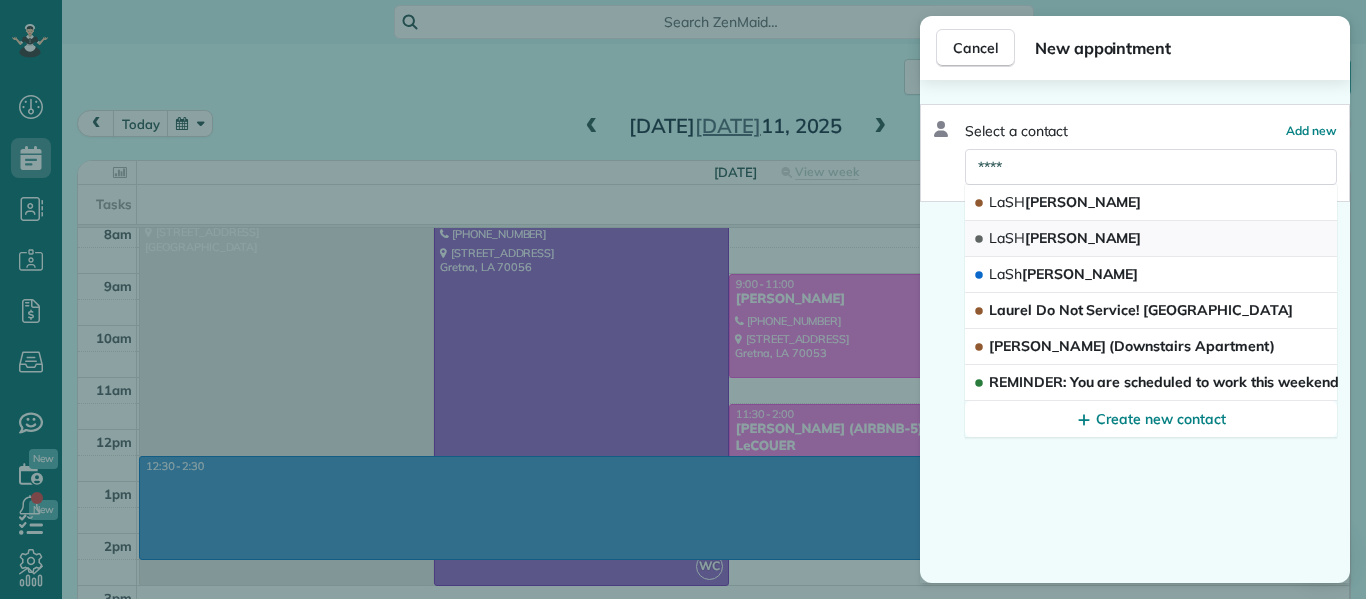 click on "LaSH [PERSON_NAME]" at bounding box center (1065, 238) 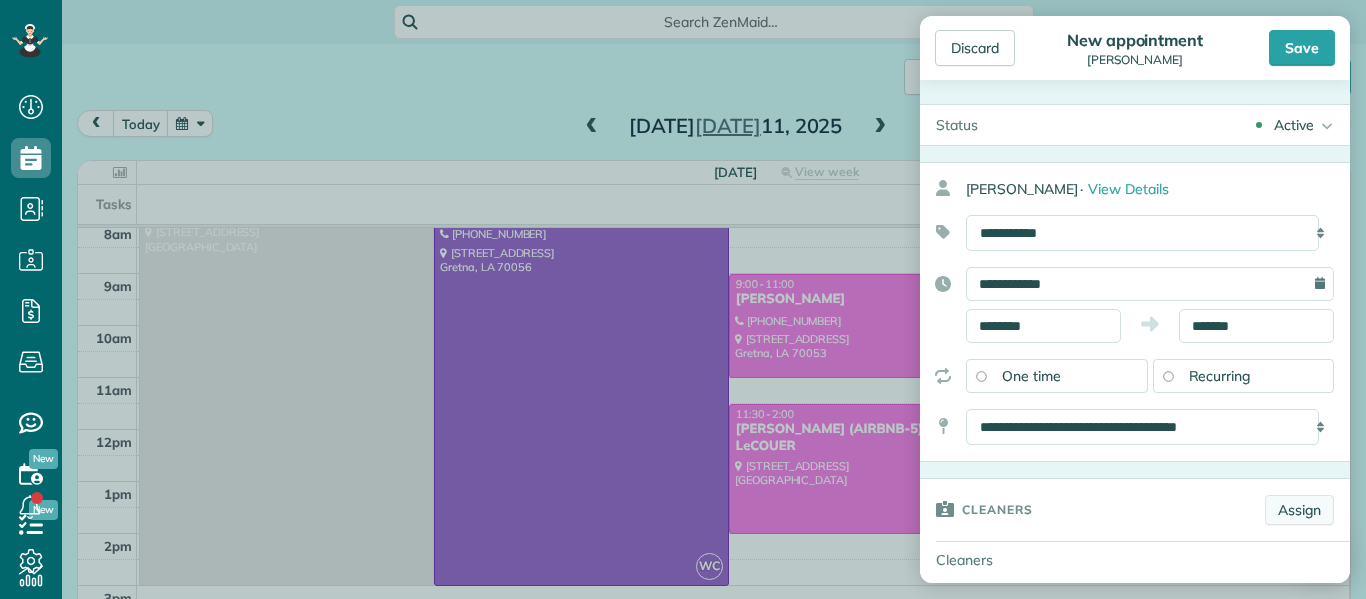 click on "Assign" at bounding box center [1299, 510] 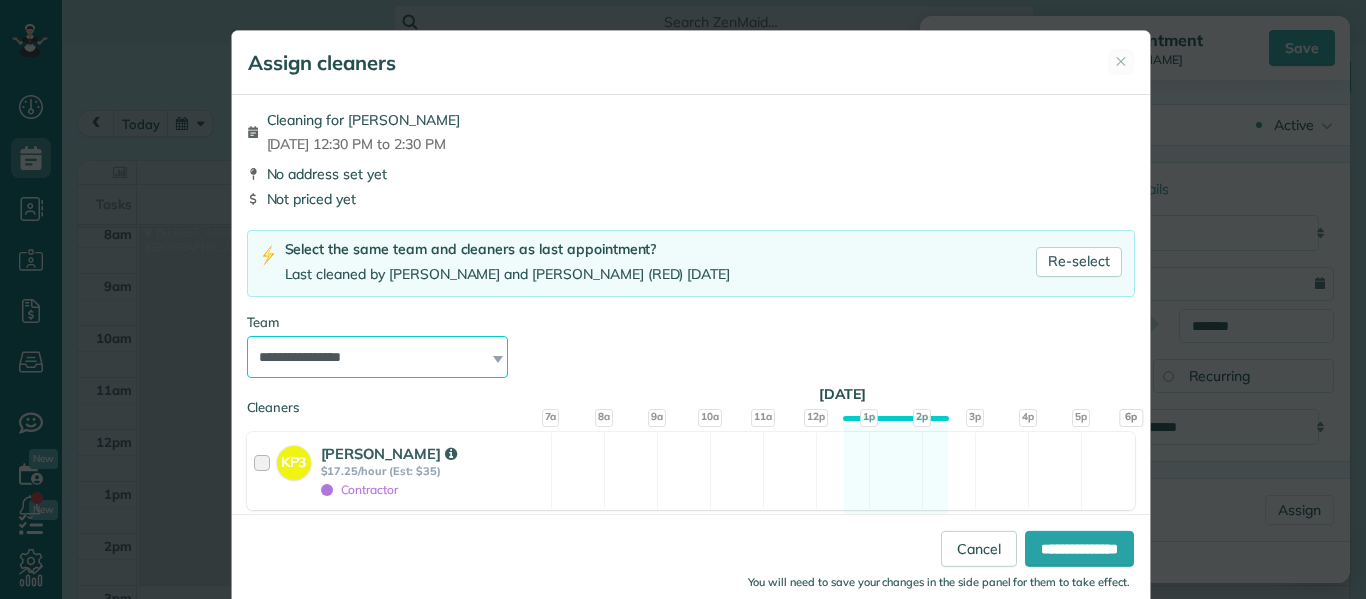 click on "**********" at bounding box center [378, 357] 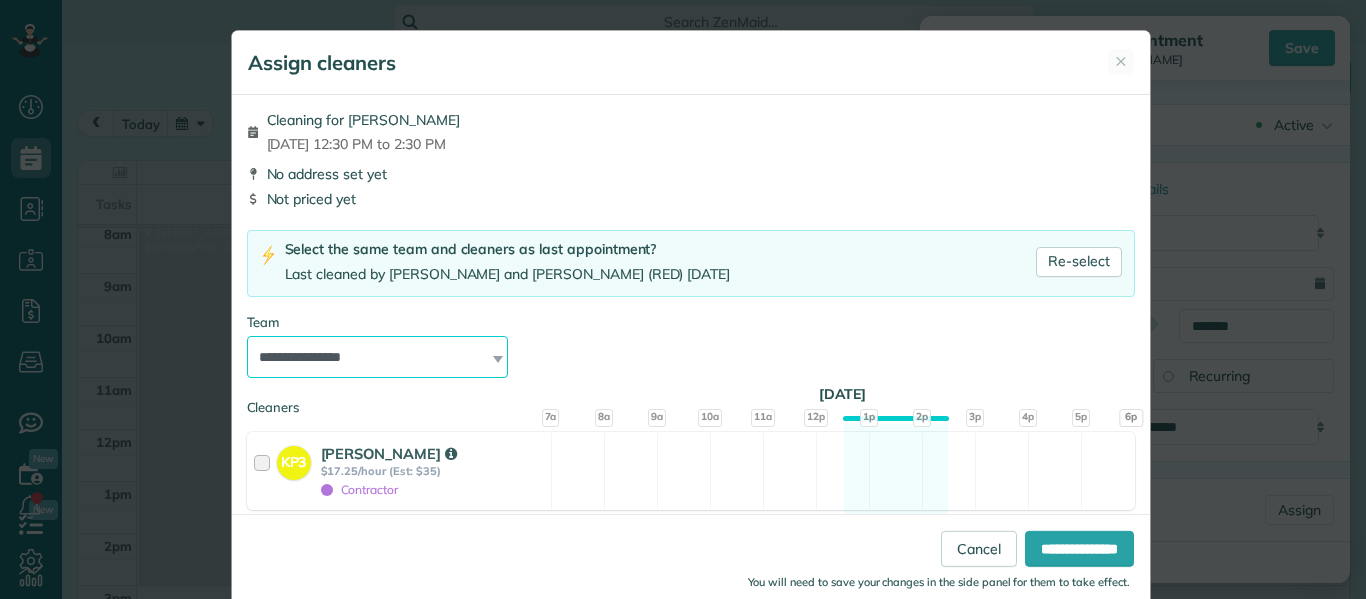 select on "*****" 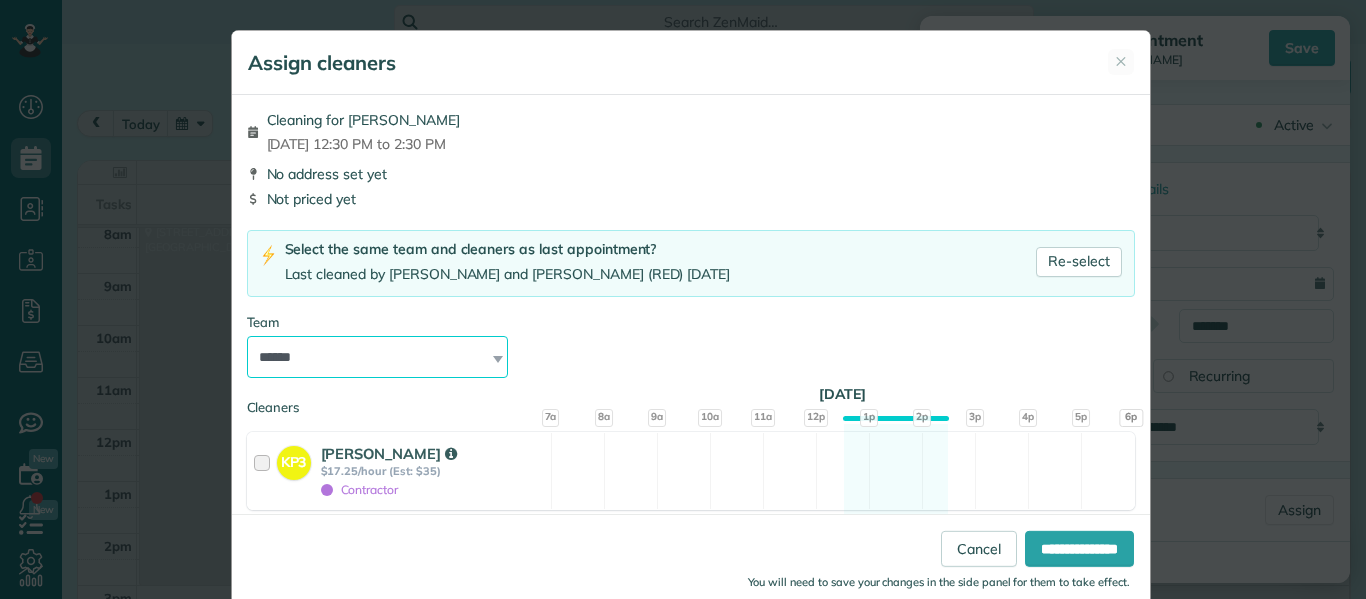 click on "**********" at bounding box center [378, 357] 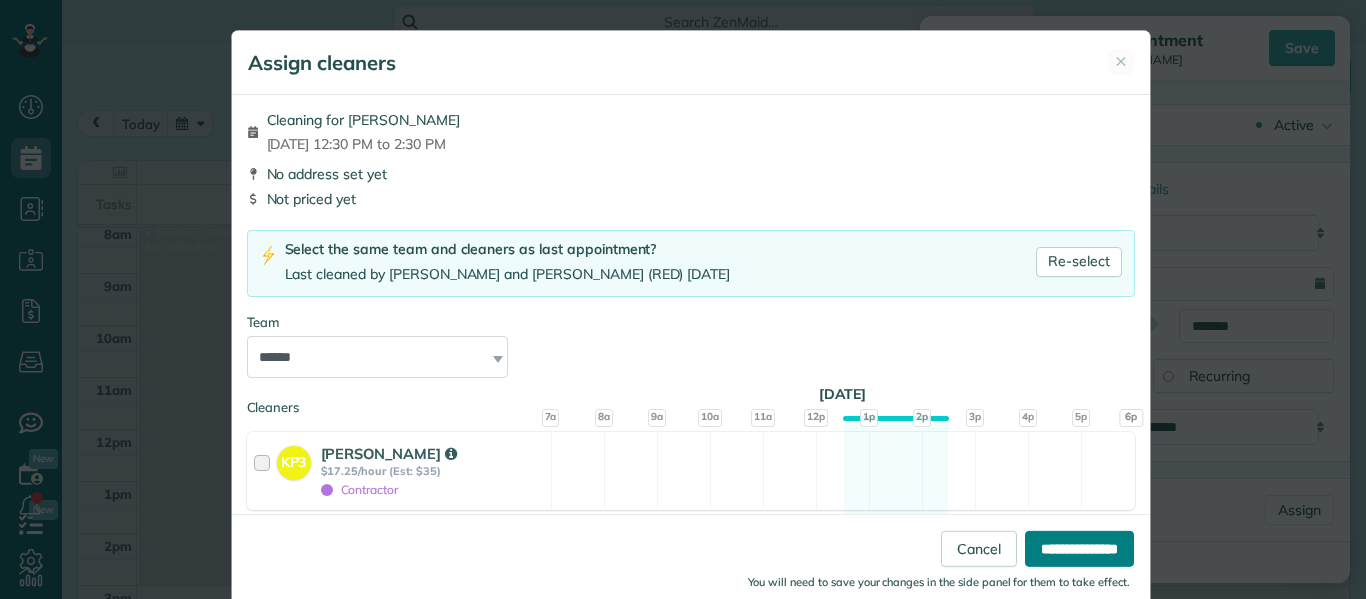 click on "**********" at bounding box center (1079, 549) 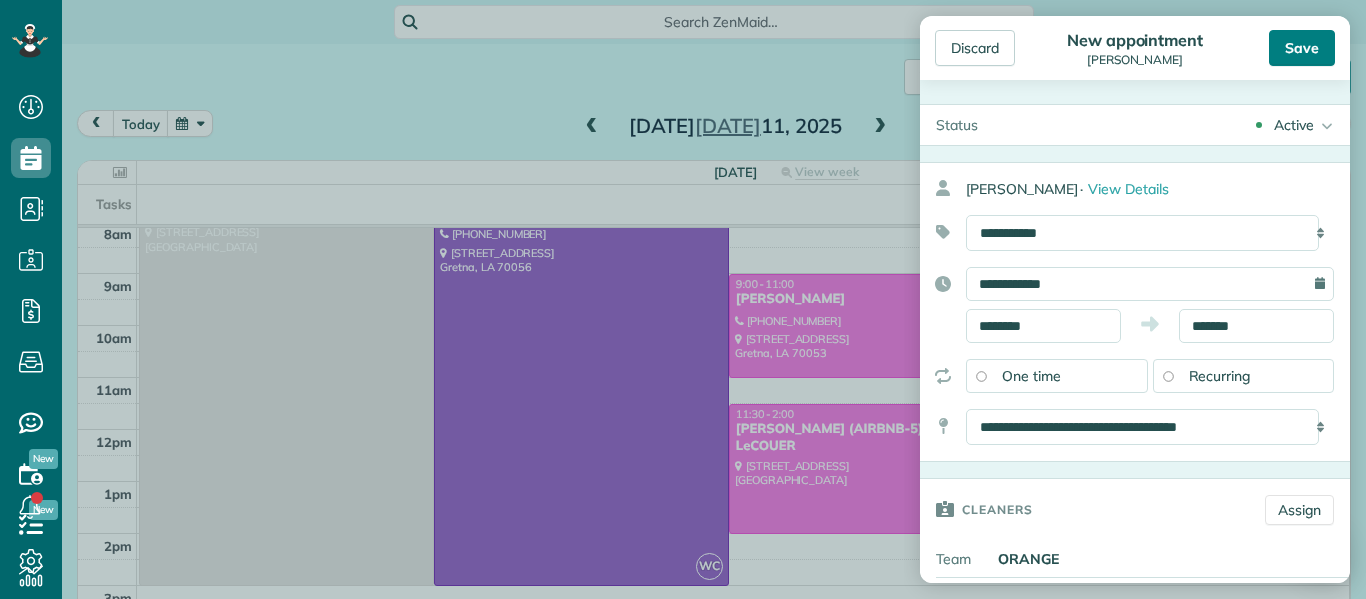 click on "Save" at bounding box center (1302, 48) 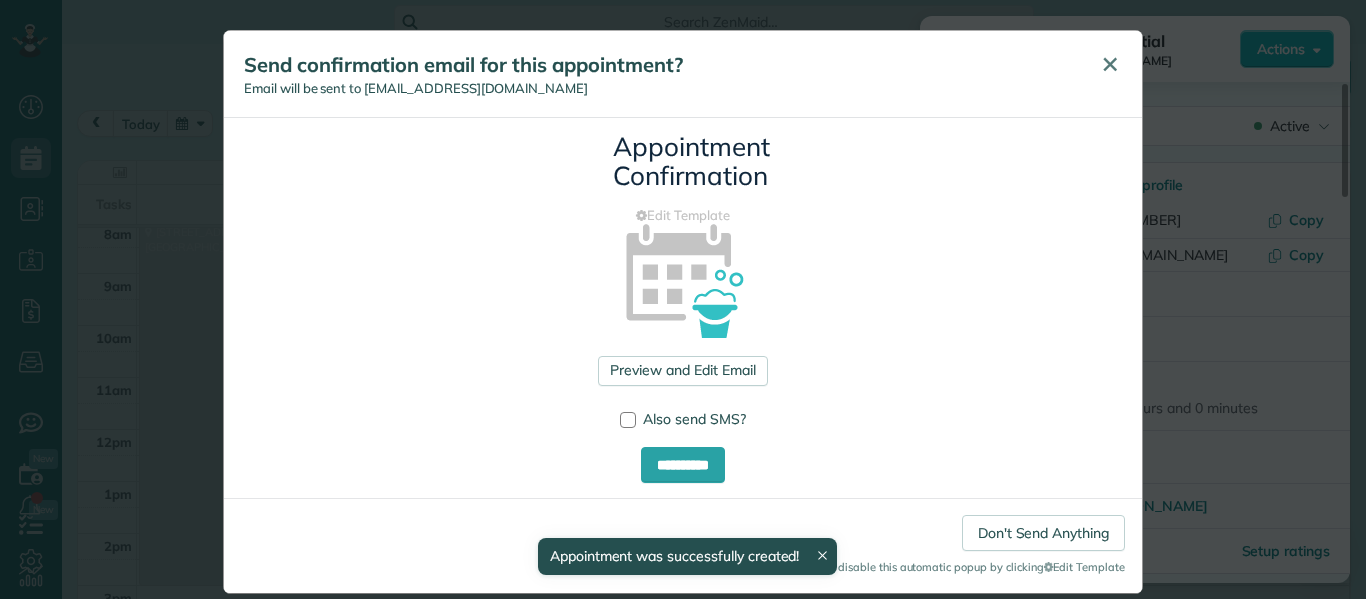 click on "✕" at bounding box center (1110, 64) 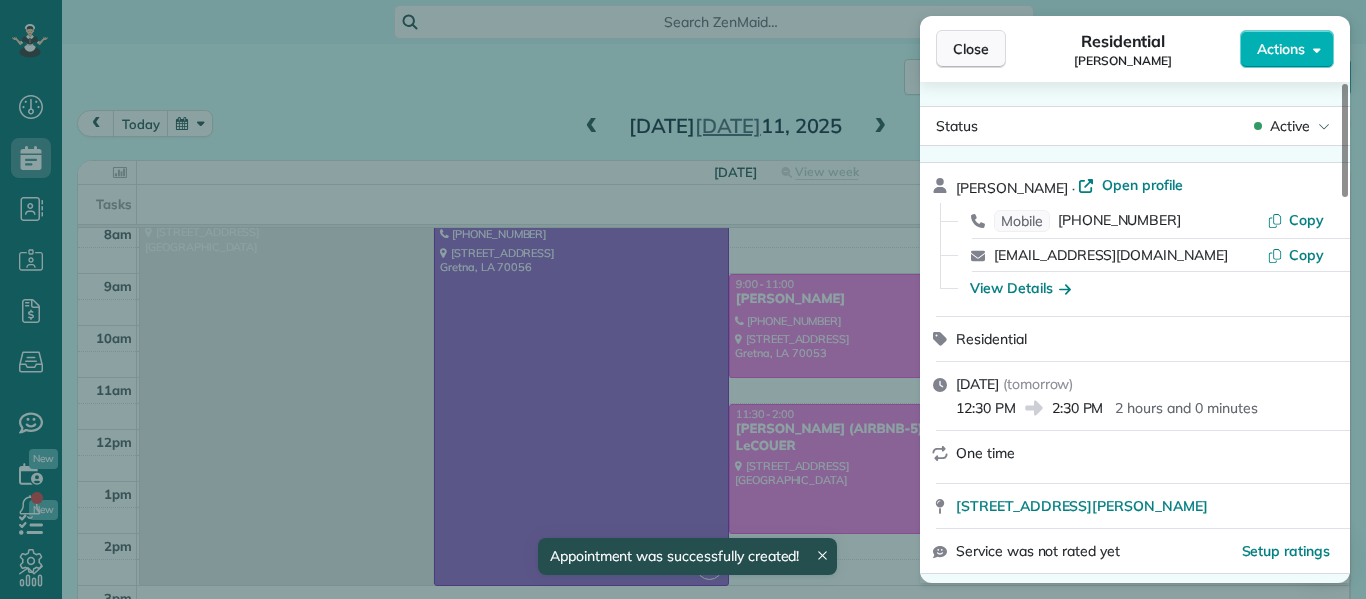click on "Close" at bounding box center (971, 49) 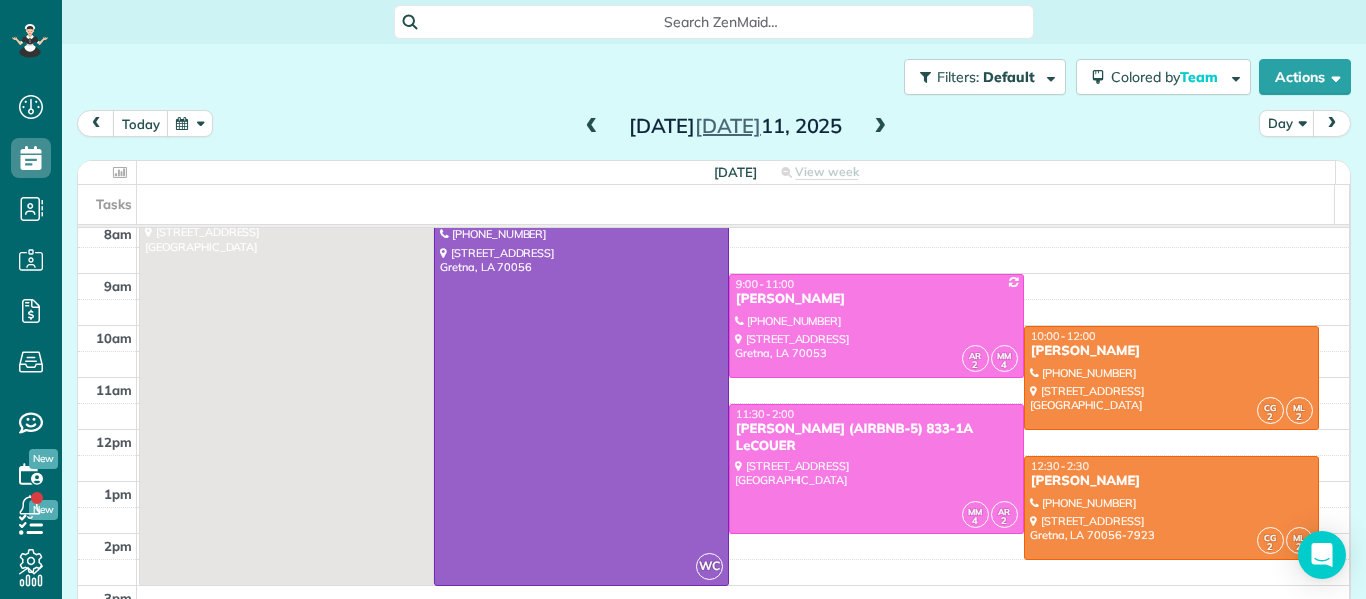 click at bounding box center (880, 127) 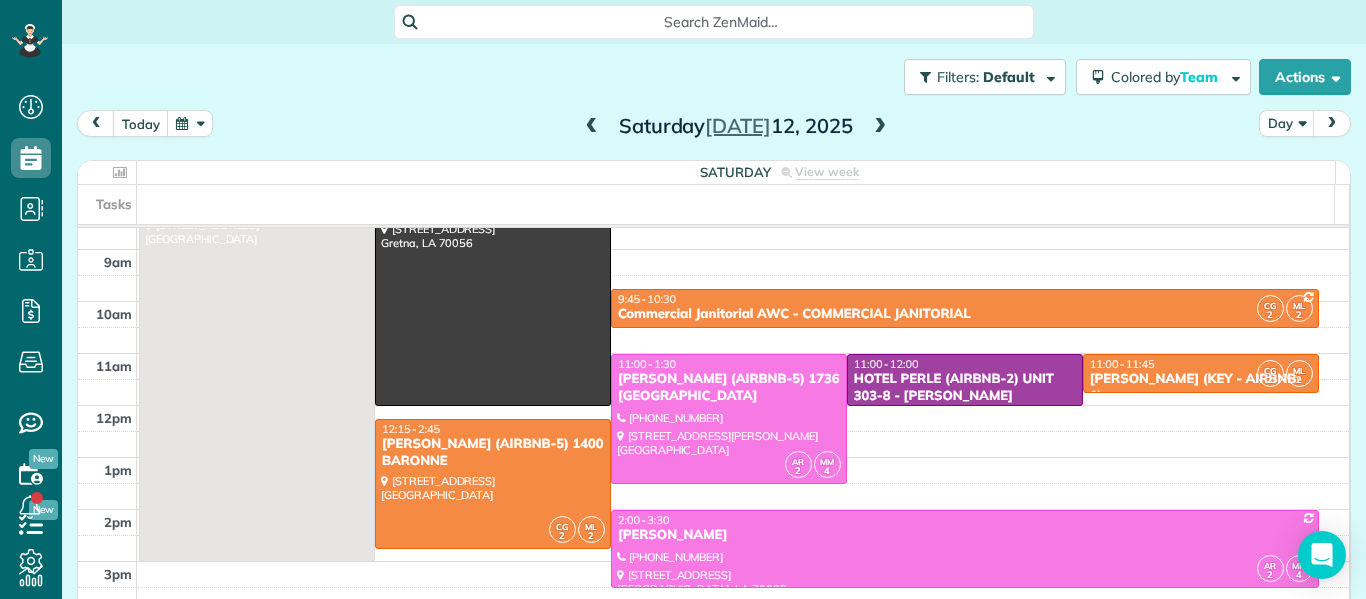scroll, scrollTop: 83, scrollLeft: 0, axis: vertical 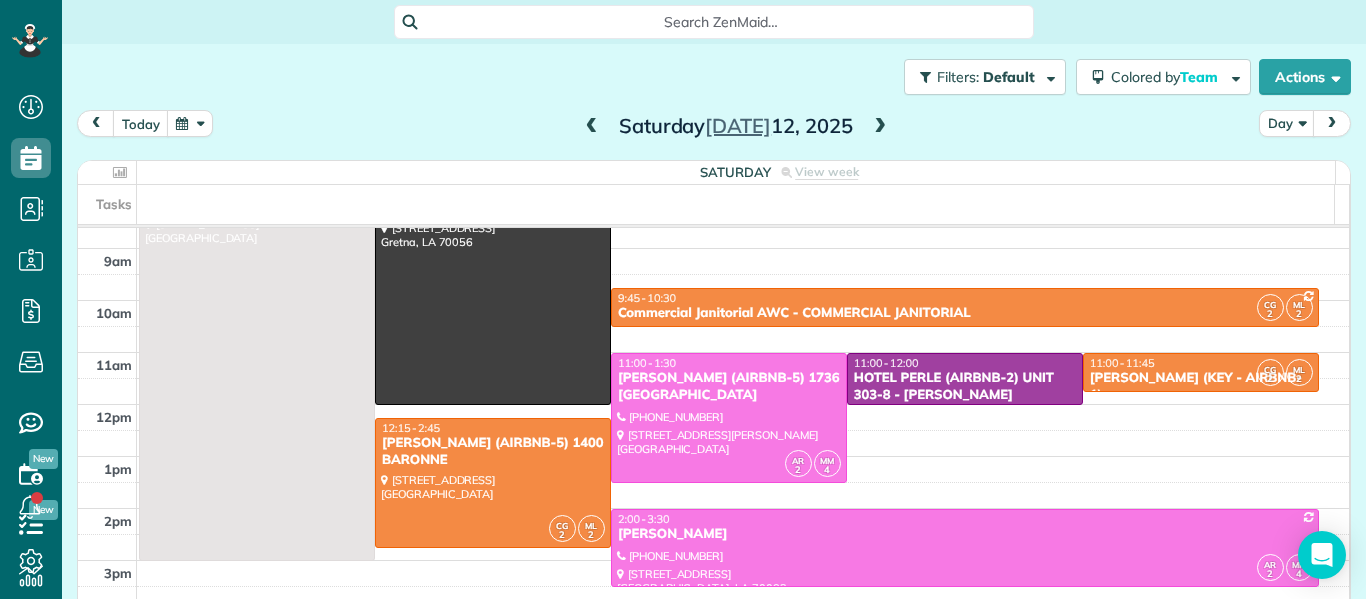 click at bounding box center [592, 127] 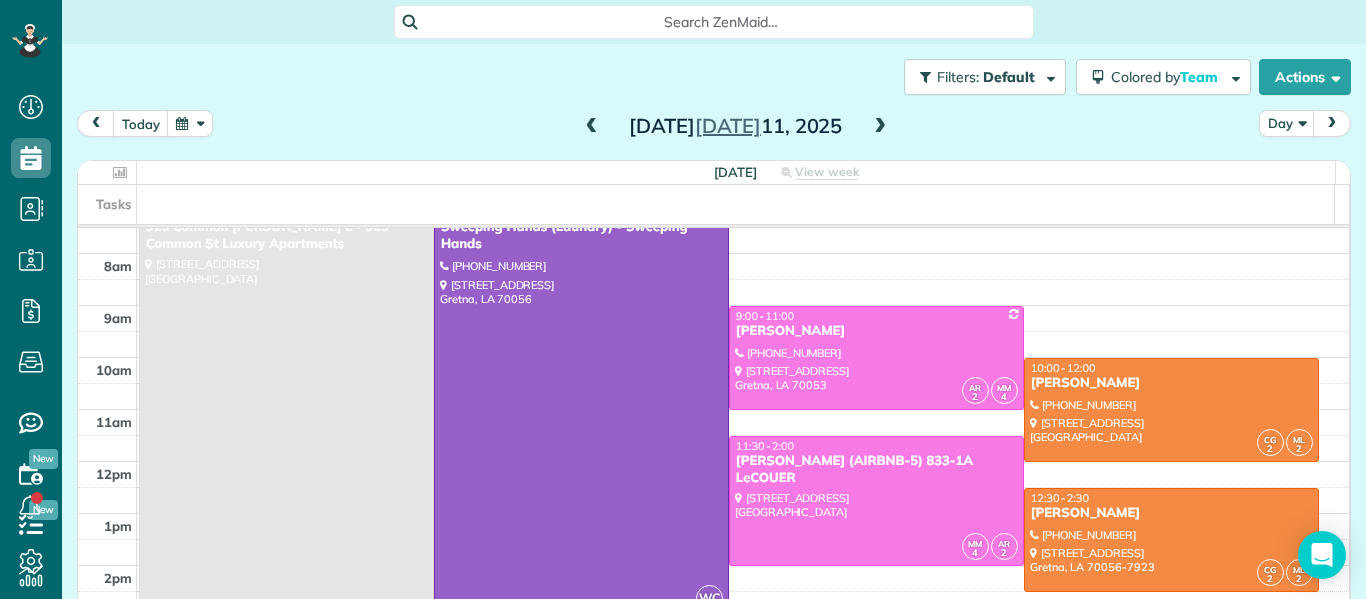 scroll, scrollTop: 19, scrollLeft: 0, axis: vertical 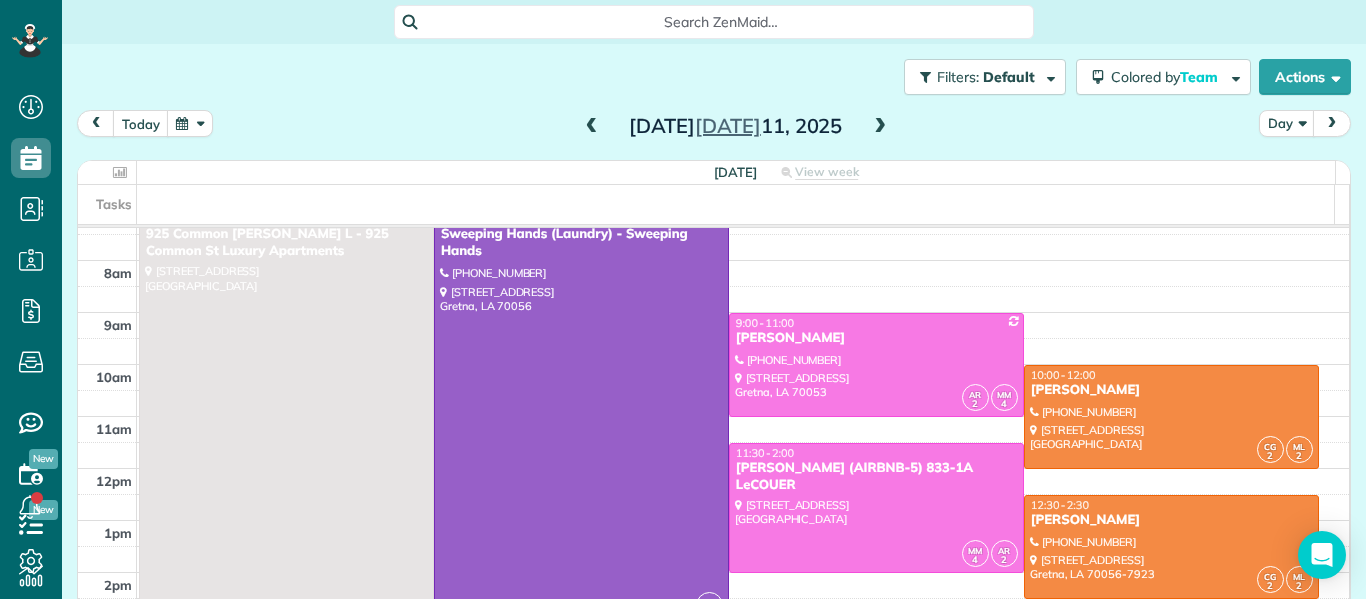 click at bounding box center [880, 127] 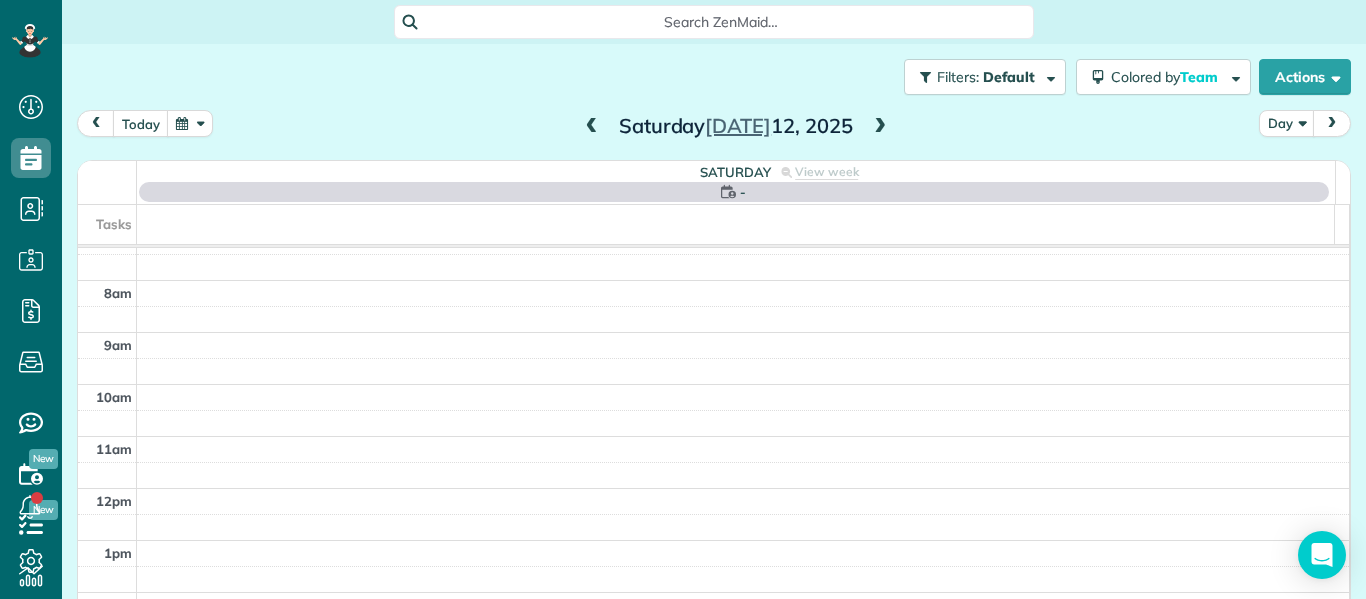 scroll, scrollTop: 0, scrollLeft: 0, axis: both 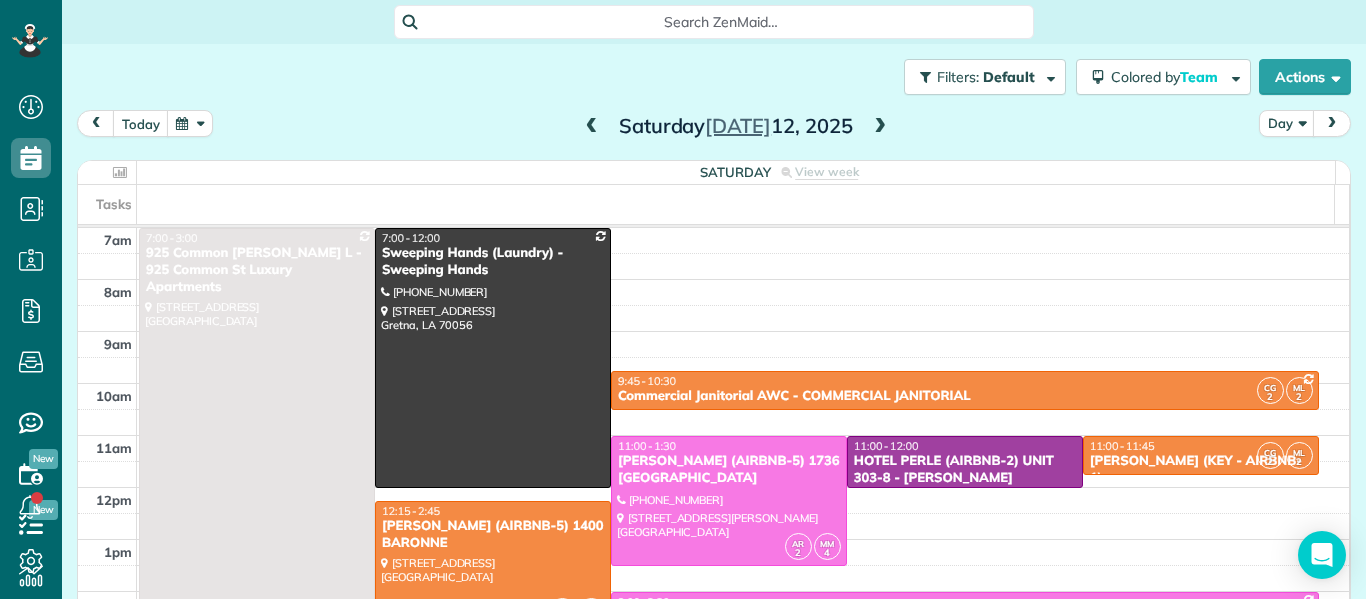 click at bounding box center (880, 127) 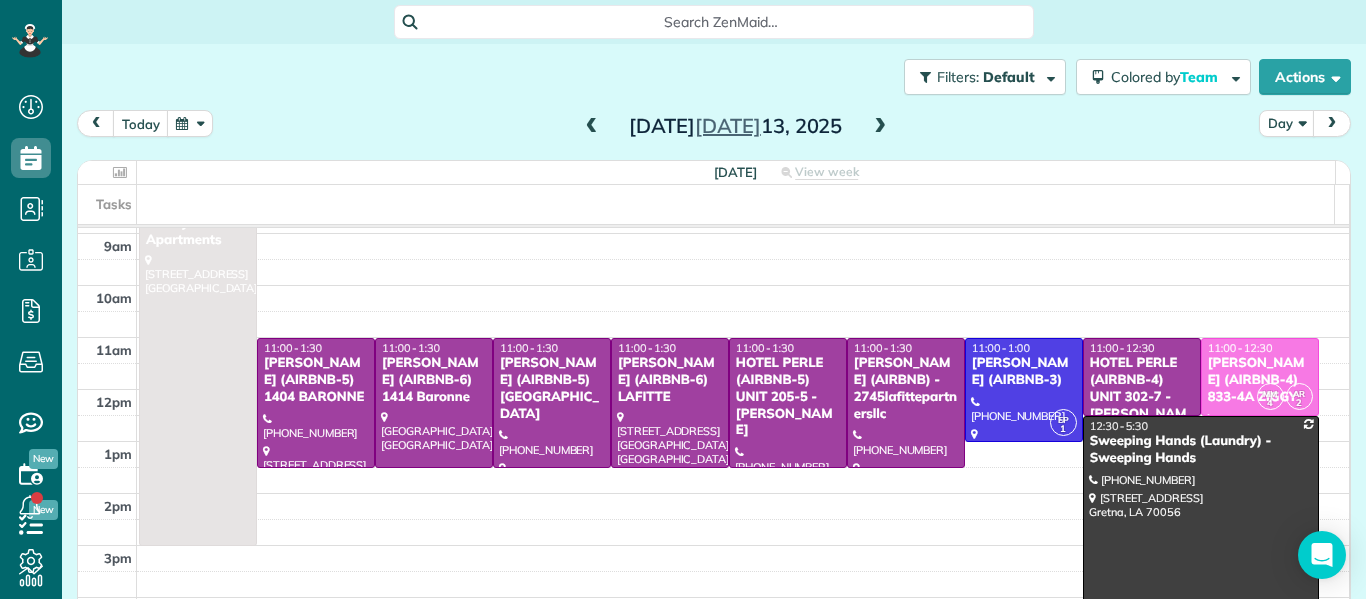 scroll, scrollTop: 100, scrollLeft: 0, axis: vertical 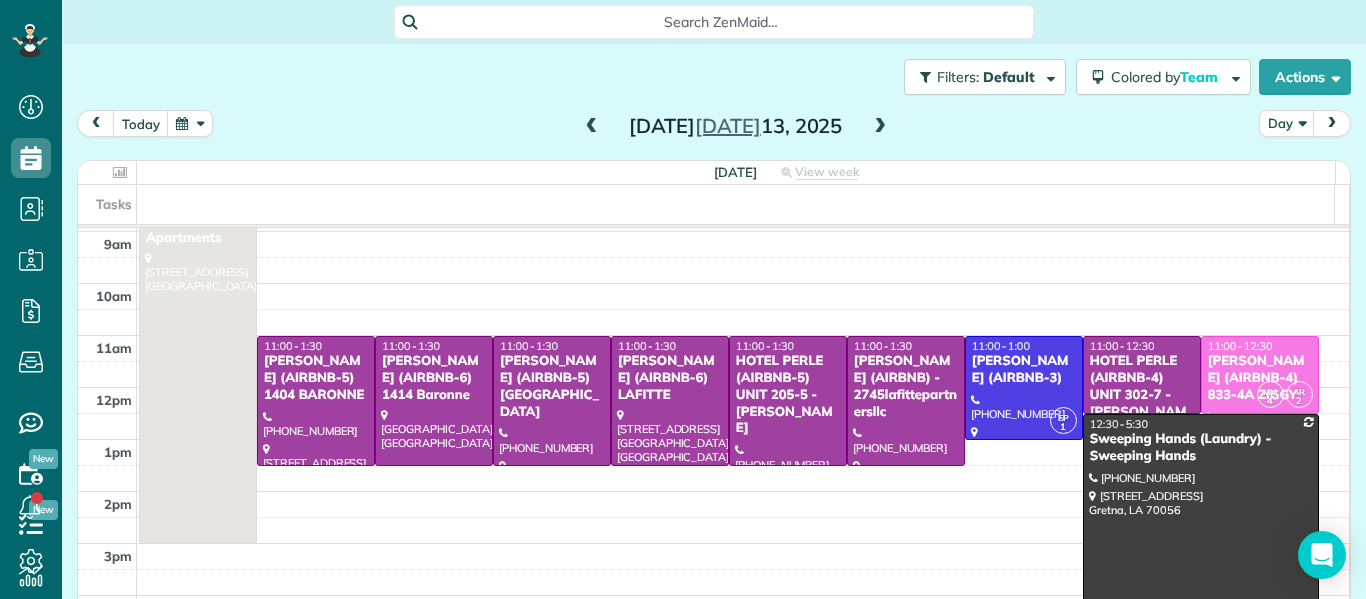 click at bounding box center [880, 127] 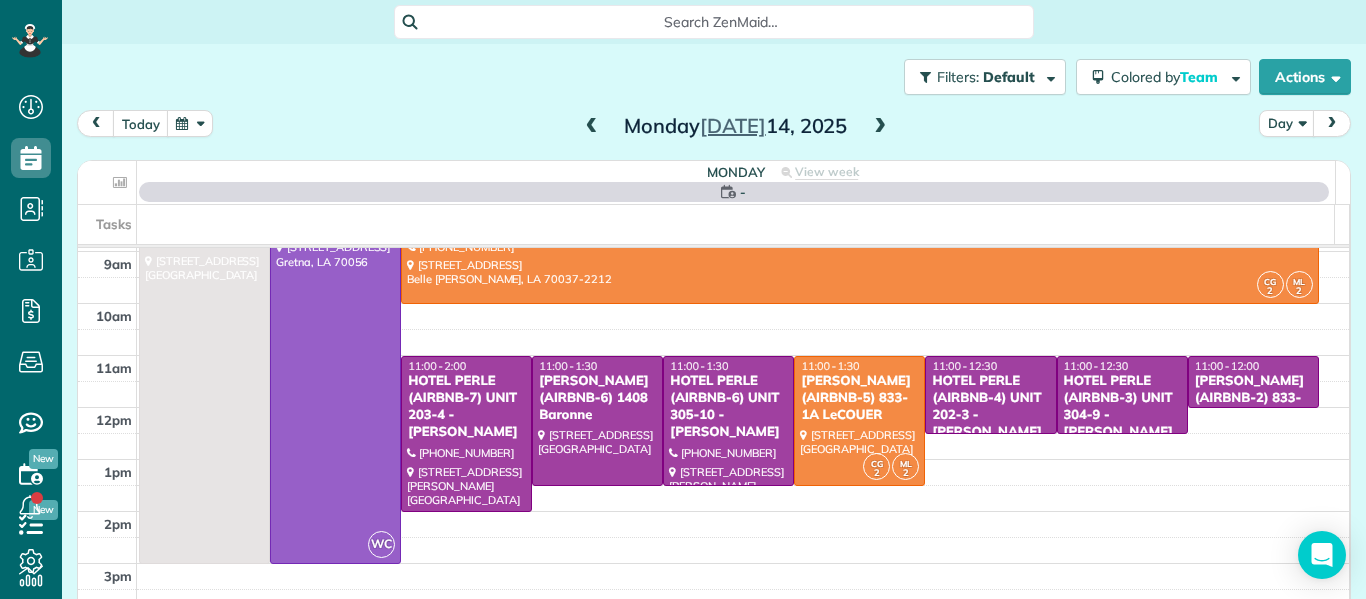 scroll, scrollTop: 0, scrollLeft: 0, axis: both 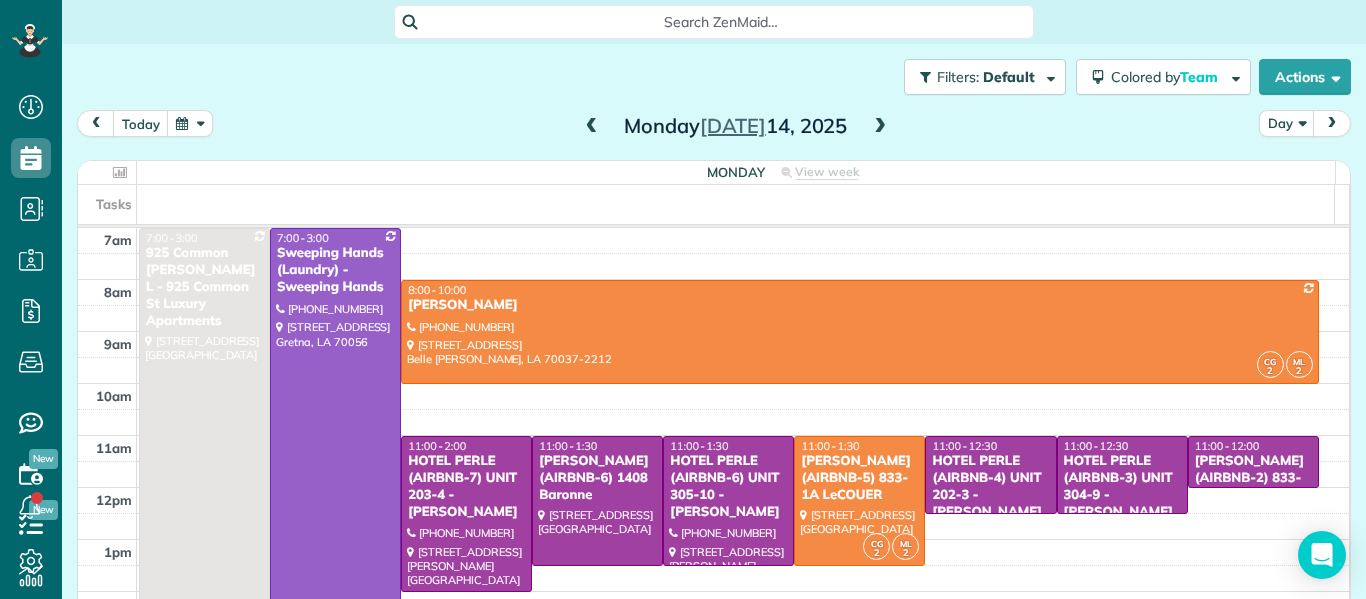 click at bounding box center [880, 127] 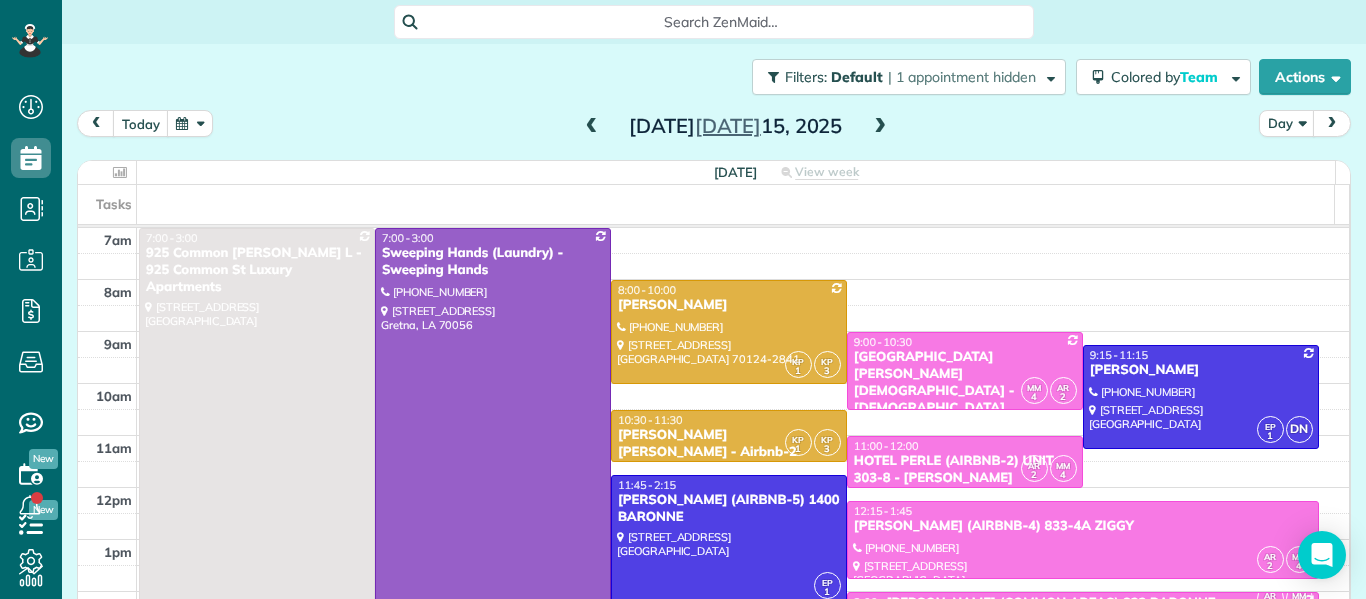 click at bounding box center (880, 127) 